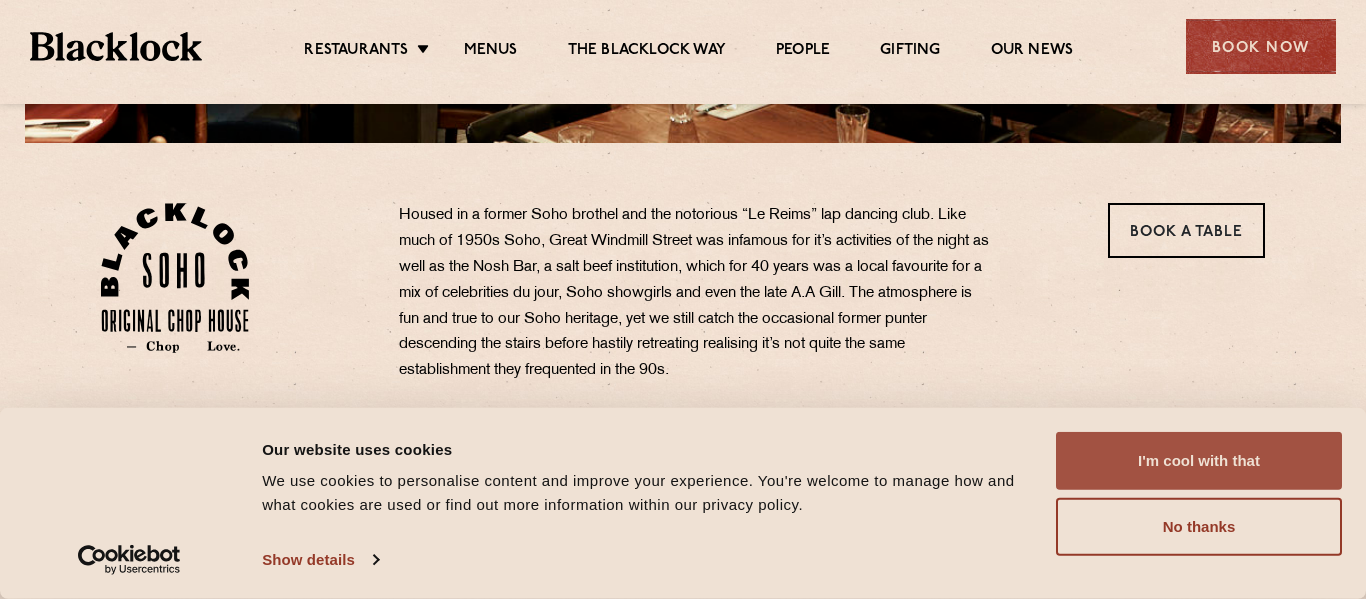 scroll, scrollTop: 577, scrollLeft: 0, axis: vertical 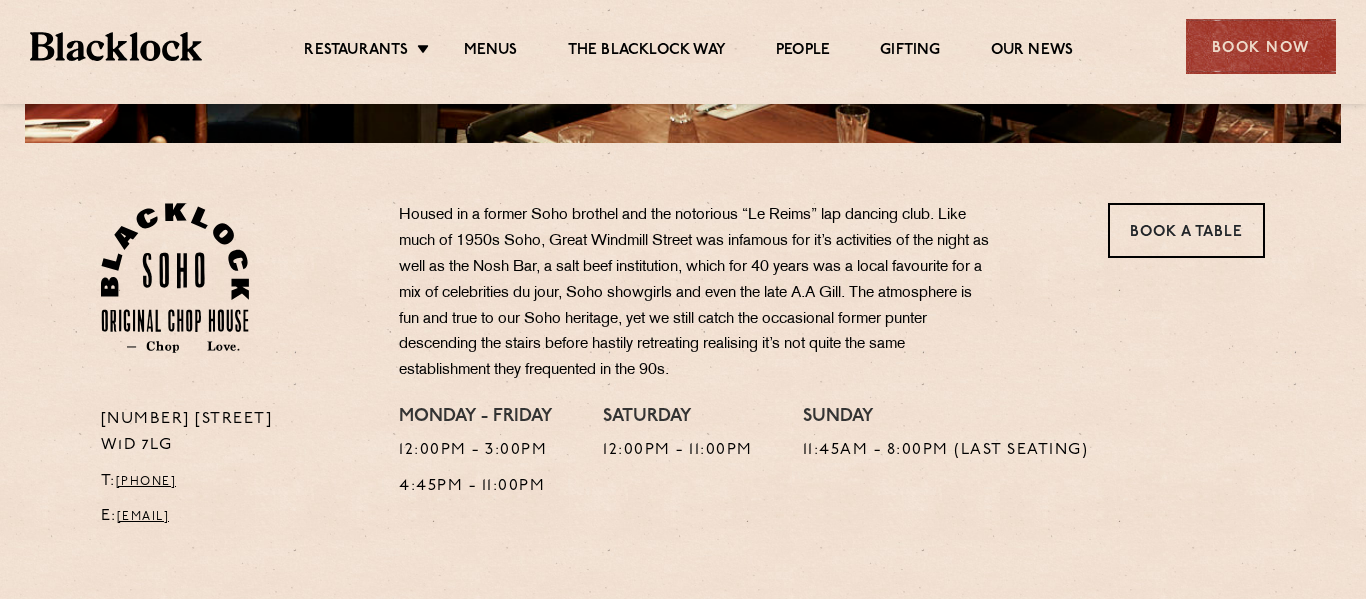 click on "Housed in a former Soho brothel and the notorious “Le Reims” lap dancing club. Like much of 1950s Soho, Great Windmill Street was infamous for it’s activities of the night as well as the Nosh Bar, a salt beef institution, which for 40 years was a local favourite for a mix of celebrities du jour, Soho showgirls and even the late A.A Gill.  The atmosphere is fun and true to our Soho heritage, yet we still catch the occasional former punter descending the stairs before hastily retreating realising it’s not quite the same establishment they frequented in the 90s." at bounding box center [694, 293] 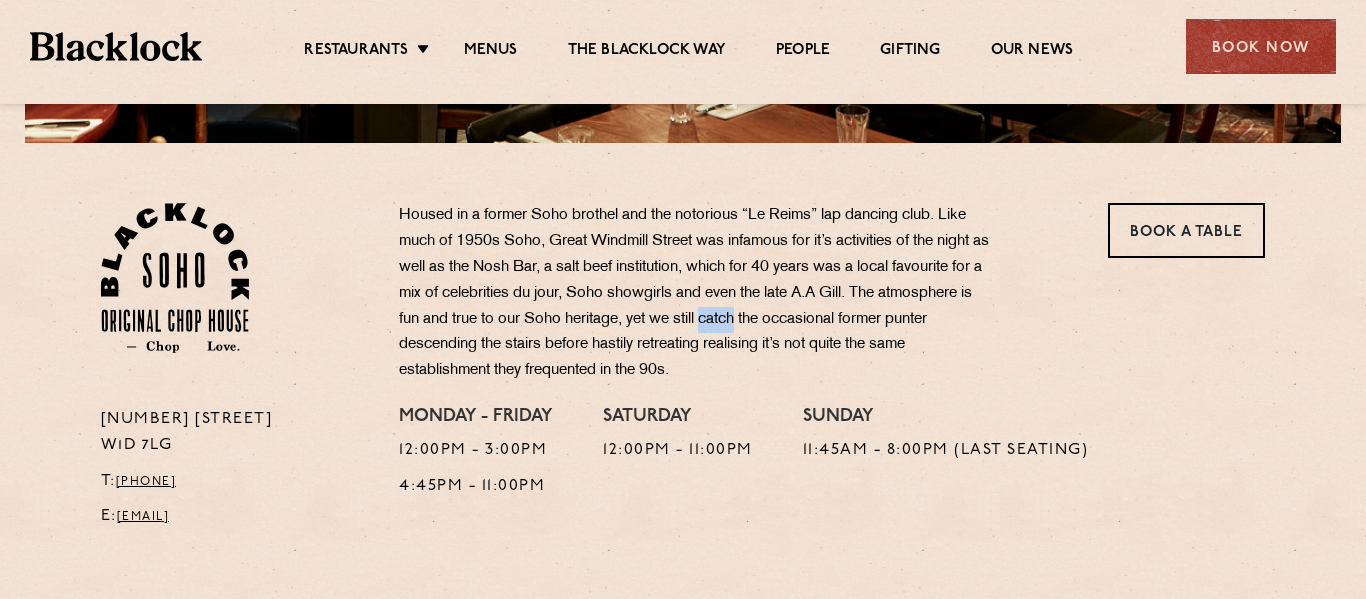 click on "Housed in a former Soho brothel and the notorious “Le Reims” lap dancing club. Like much of 1950s Soho, Great Windmill Street was infamous for it’s activities of the night as well as the Nosh Bar, a salt beef institution, which for 40 years was a local favourite for a mix of celebrities du jour, Soho showgirls and even the late A.A Gill.  The atmosphere is fun and true to our Soho heritage, yet we still catch the occasional former punter descending the stairs before hastily retreating realising it’s not quite the same establishment they frequented in the 90s." at bounding box center (694, 293) 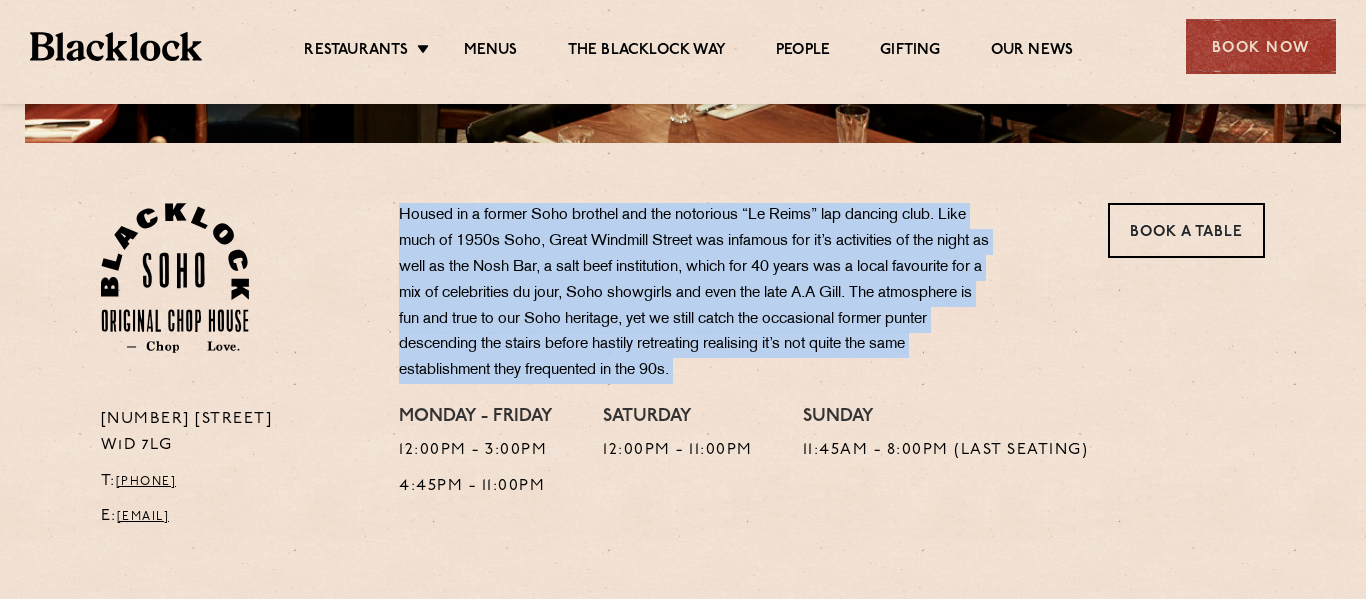 click on "Housed in a former Soho brothel and the notorious “Le Reims” lap dancing club. Like much of 1950s Soho, Great Windmill Street was infamous for it’s activities of the night as well as the Nosh Bar, a salt beef institution, which for 40 years was a local favourite for a mix of celebrities du jour, Soho showgirls and even the late A.A Gill.  The atmosphere is fun and true to our Soho heritage, yet we still catch the occasional former punter descending the stairs before hastily retreating realising it’s not quite the same establishment they frequented in the 90s." at bounding box center [694, 293] 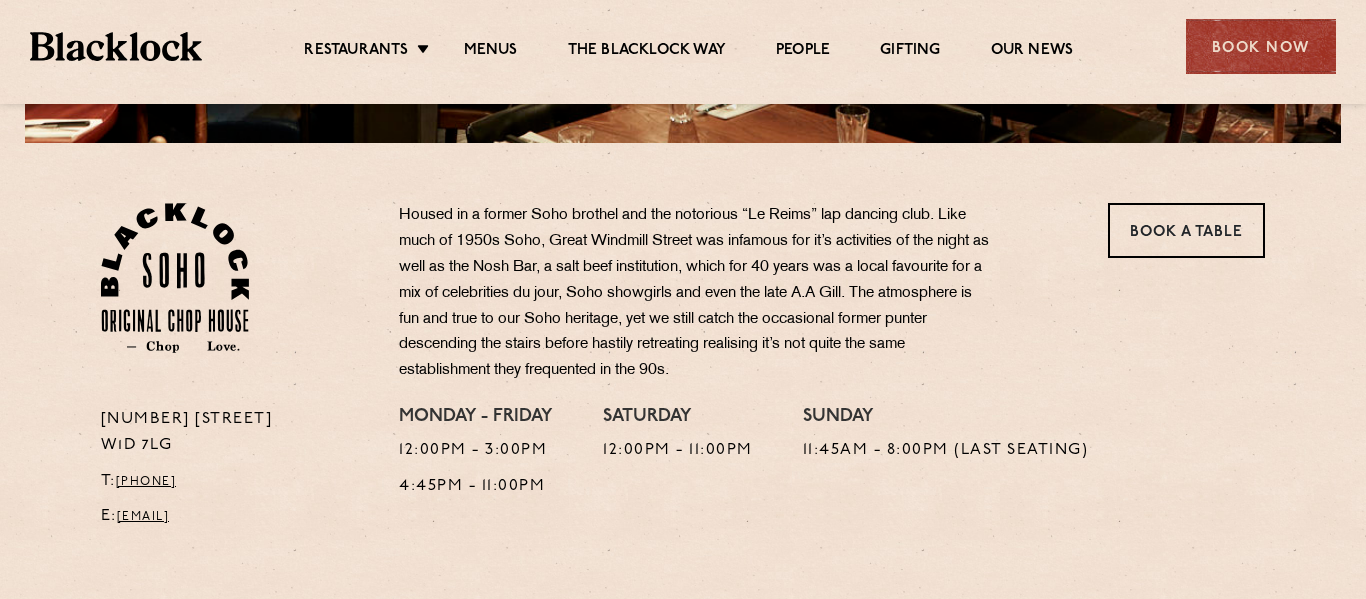 click on "Housed in a former Soho brothel and the notorious “Le Reims” lap dancing club. Like much of 1950s Soho, Great Windmill Street was infamous for it’s activities of the night as well as the Nosh Bar, a salt beef institution, which for 40 years was a local favourite for a mix of celebrities du jour, Soho showgirls and even the late A.A Gill.  The atmosphere is fun and true to our Soho heritage, yet we still catch the occasional former punter descending the stairs before hastily retreating realising it’s not quite the same establishment they frequented in the 90s." at bounding box center (694, 293) 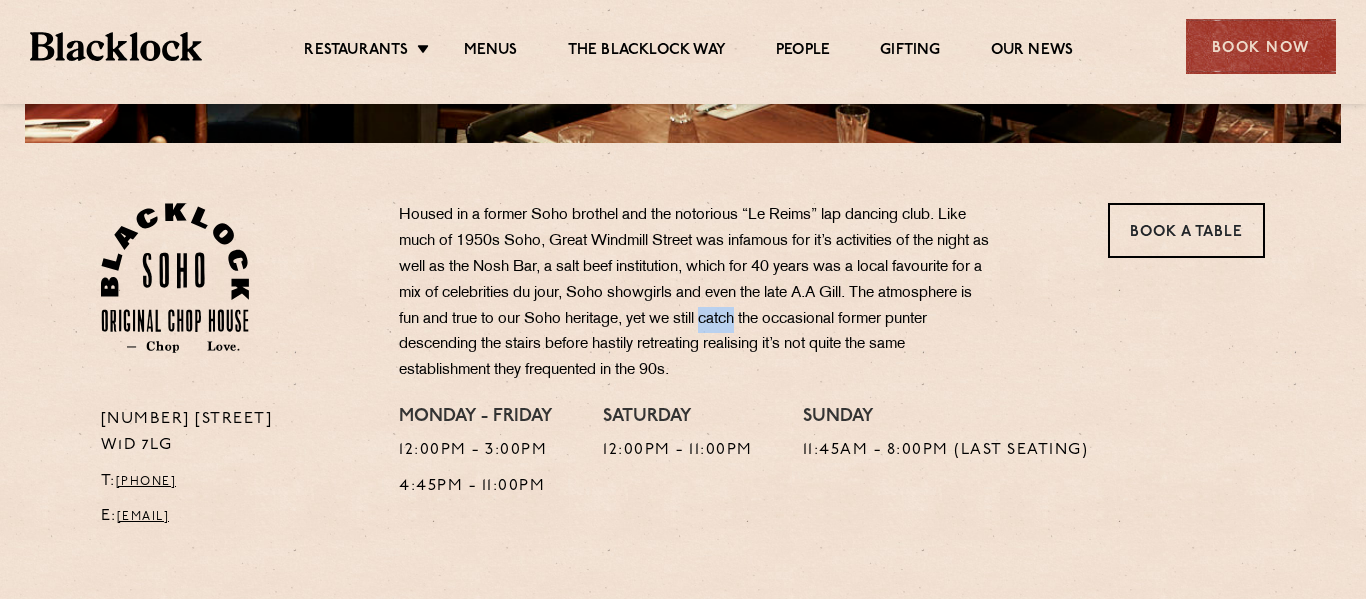 click on "Housed in a former Soho brothel and the notorious “Le Reims” lap dancing club. Like much of 1950s Soho, Great Windmill Street was infamous for it’s activities of the night as well as the Nosh Bar, a salt beef institution, which for 40 years was a local favourite for a mix of celebrities du jour, Soho showgirls and even the late A.A Gill.  The atmosphere is fun and true to our Soho heritage, yet we still catch the occasional former punter descending the stairs before hastily retreating realising it’s not quite the same establishment they frequented in the 90s." at bounding box center (694, 293) 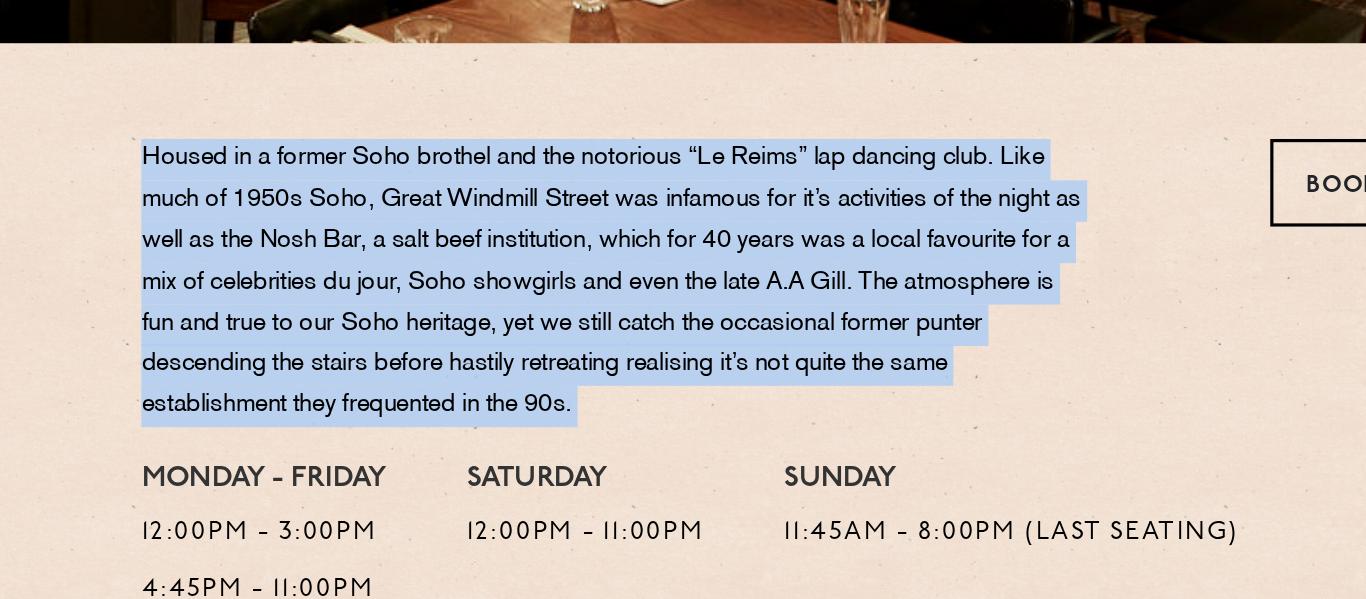 click on "Housed in a former Soho brothel and the notorious “Le Reims” lap dancing club. Like much of 1950s Soho, Great Windmill Street was infamous for it’s activities of the night as well as the Nosh Bar, a salt beef institution, which for 40 years was a local favourite for a mix of celebrities du jour, Soho showgirls and even the late A.A Gill.  The atmosphere is fun and true to our Soho heritage, yet we still catch the occasional former punter descending the stairs before hastily retreating realising it’s not quite the same establishment they frequented in the 90s." at bounding box center (694, 293) 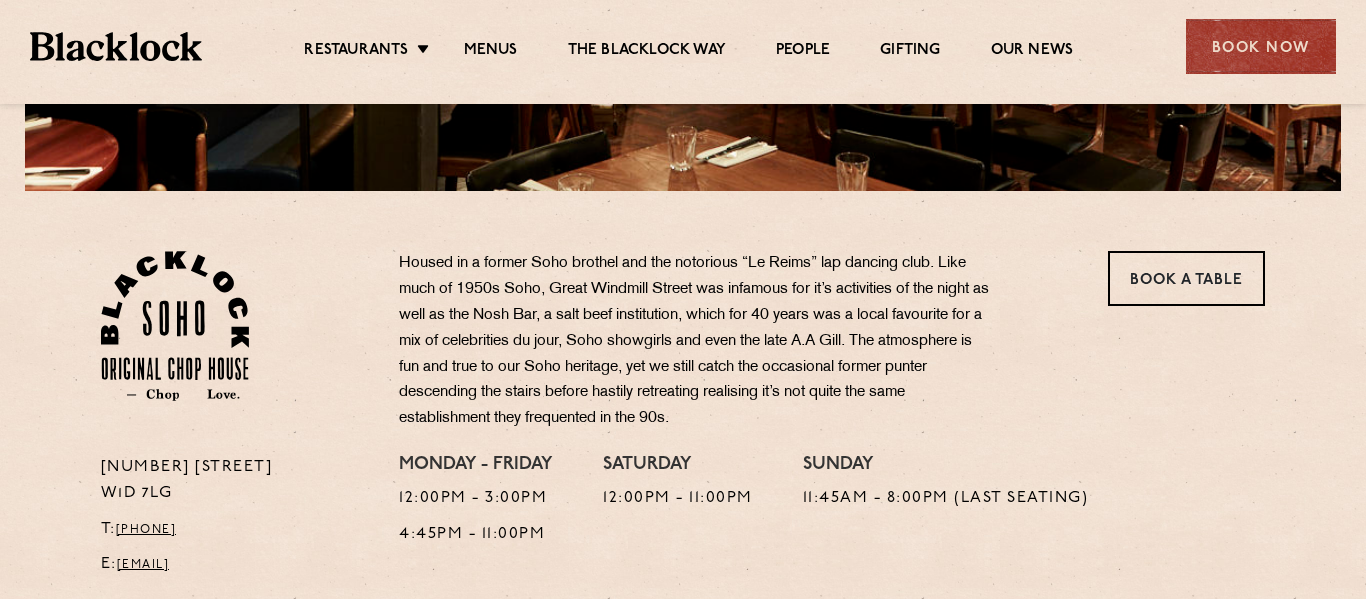 scroll, scrollTop: 744, scrollLeft: 0, axis: vertical 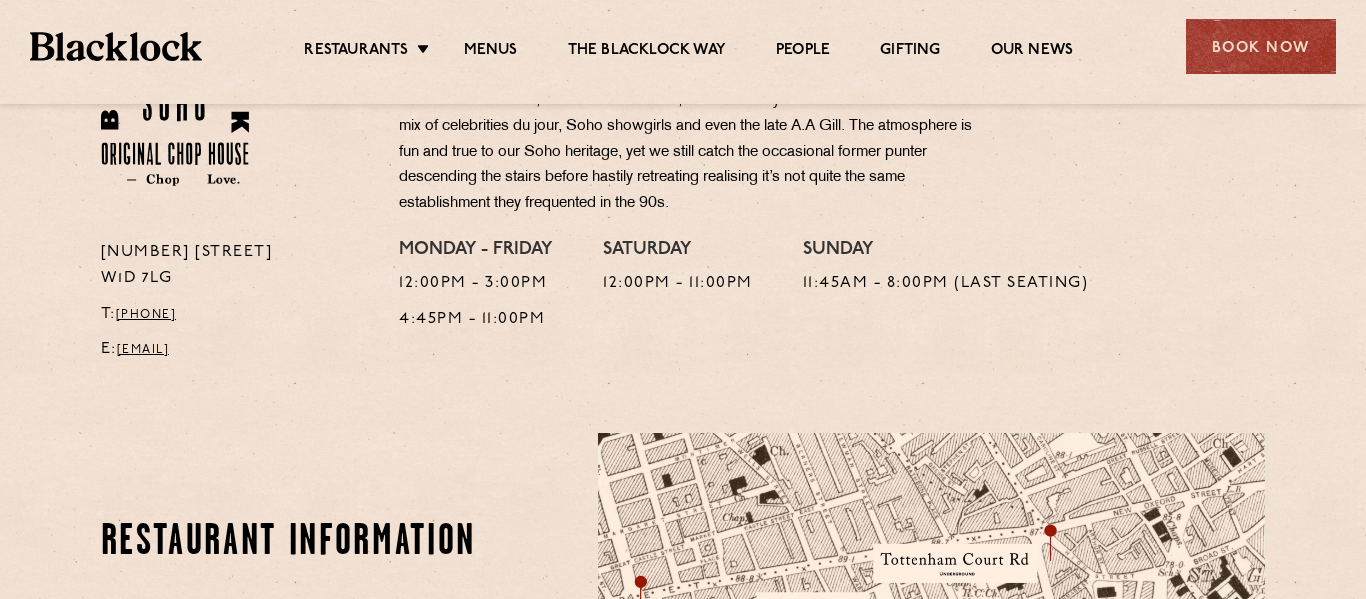 click on "12:00pm - 11:00pm" at bounding box center [678, 284] 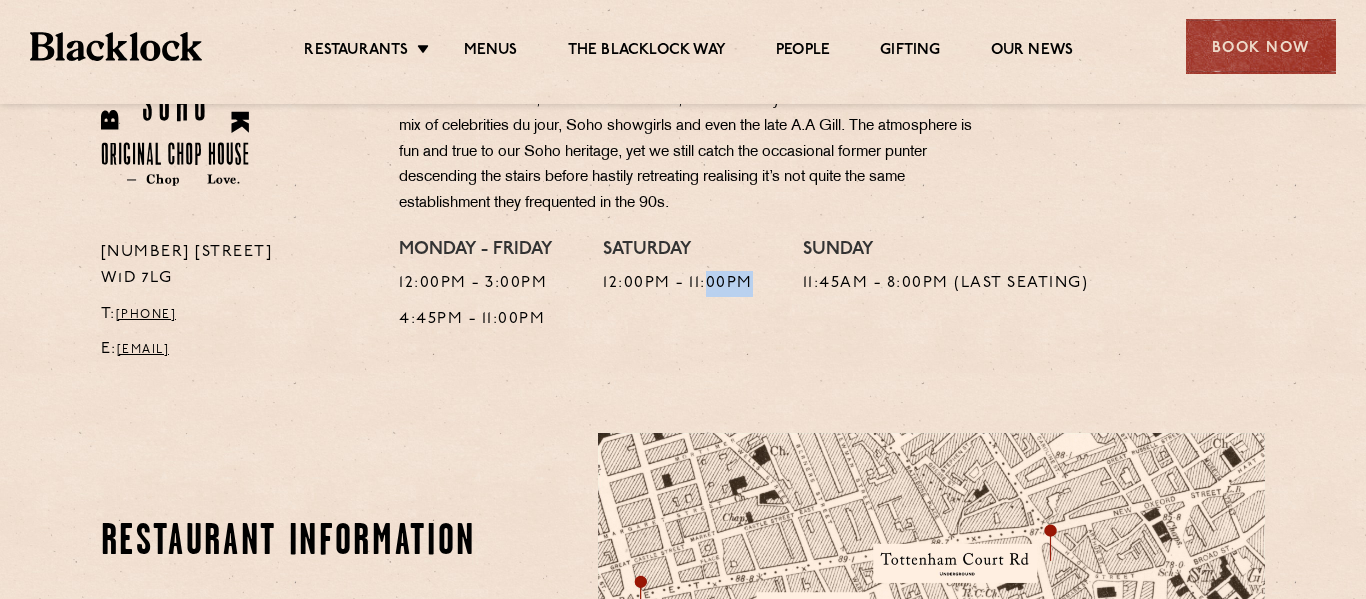 click on "12:00pm - 11:00pm" at bounding box center (678, 284) 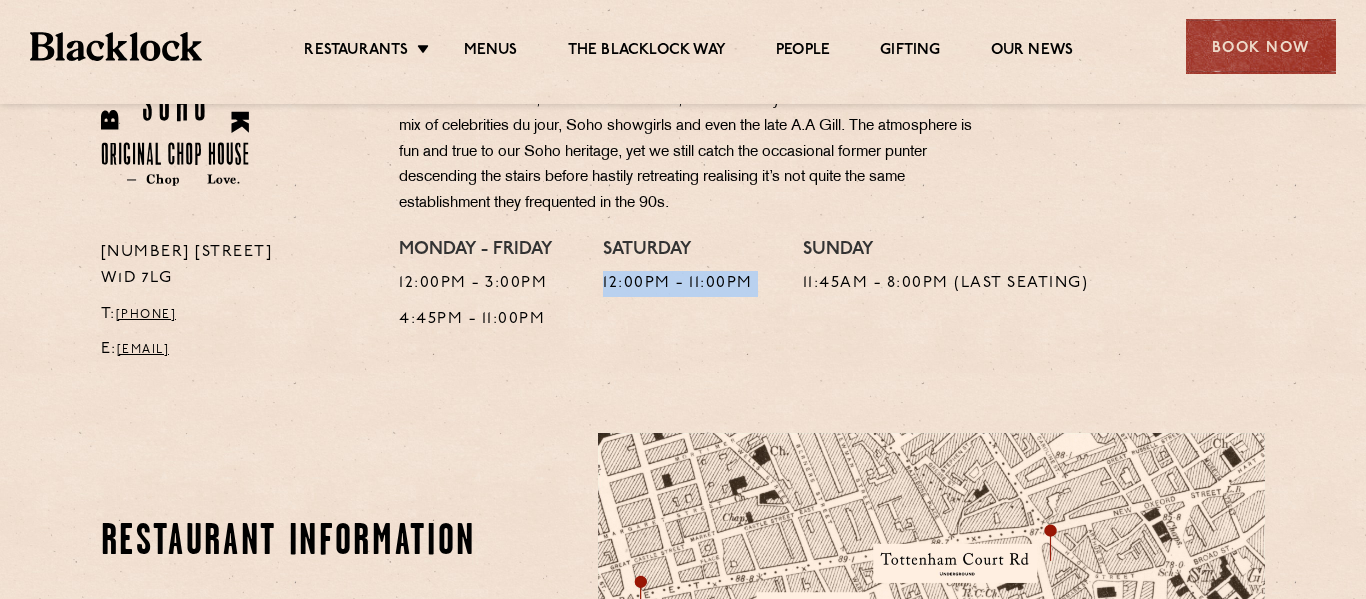 click on "12:00pm - 11:00pm" at bounding box center (678, 284) 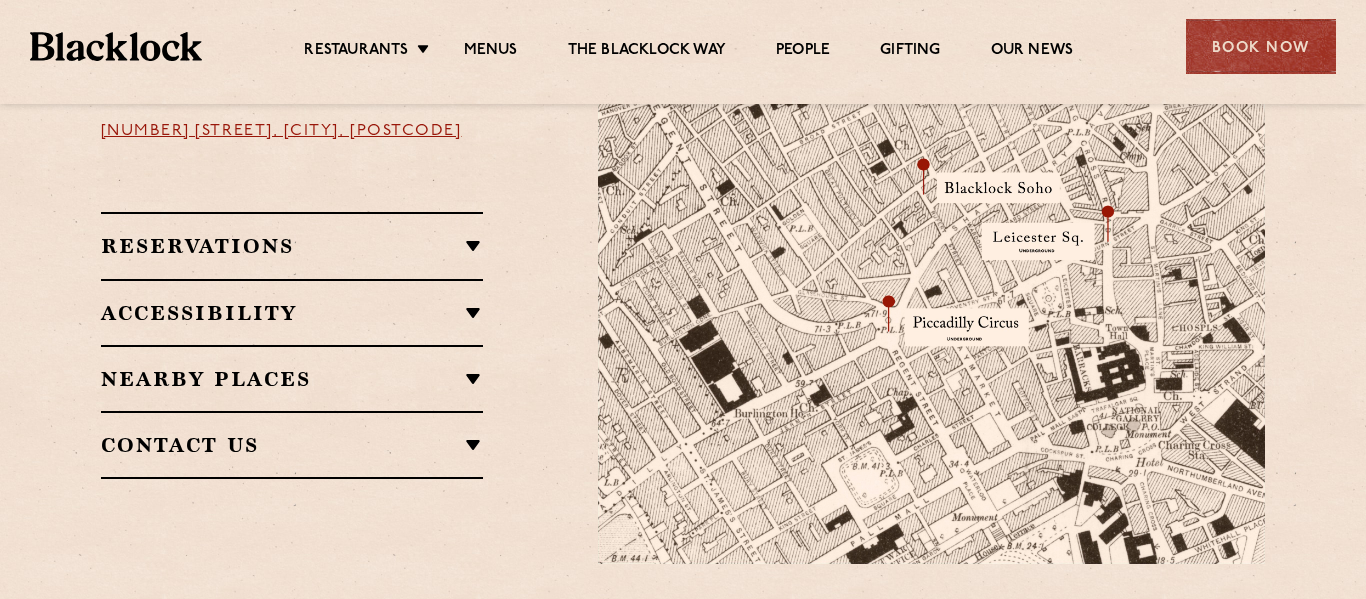 scroll, scrollTop: 1323, scrollLeft: 0, axis: vertical 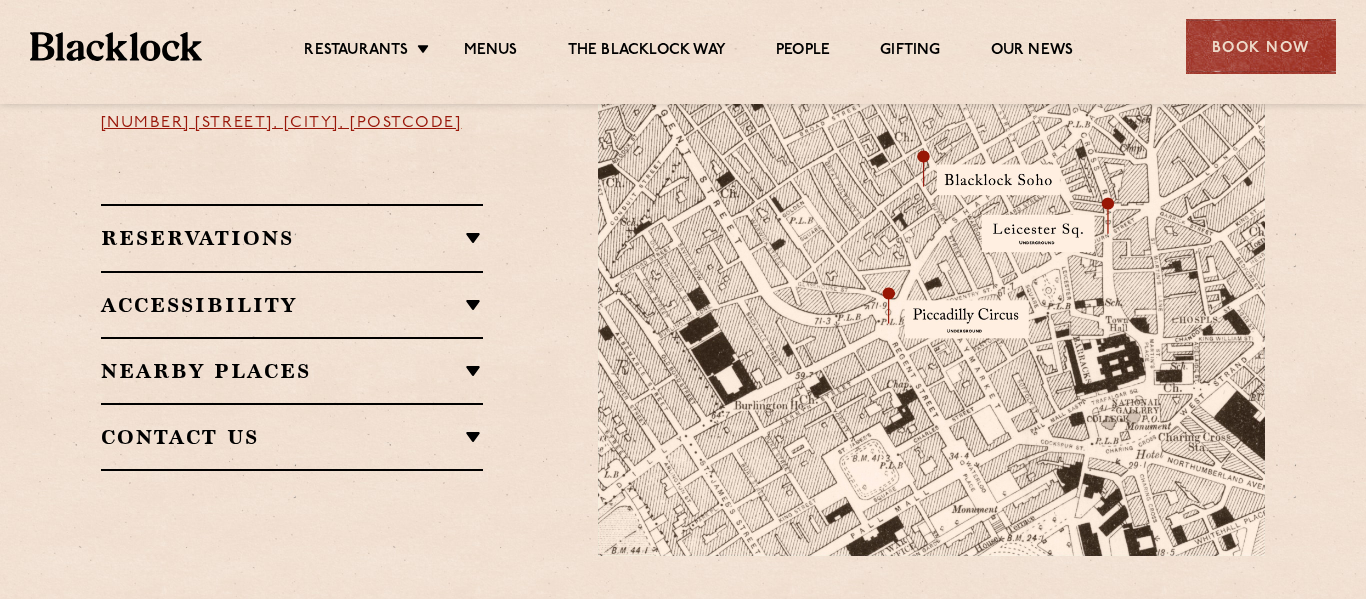 click on "Reservations" at bounding box center [292, 238] 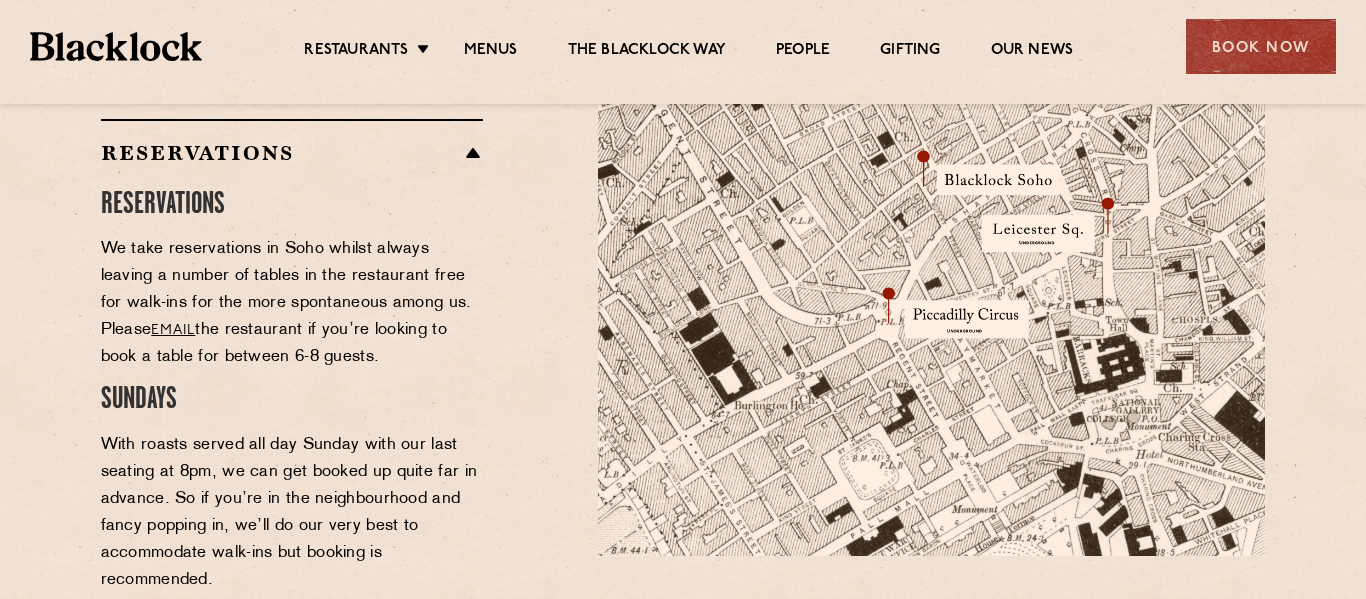 click on "RESERVATIONS  We take reservations in [CITY] whilst always leaving a number of tables in the restaurant free for walk-ins for the more spontaneous among us. Please  email  the restaurant if you’re looking to book a table for between 6-8 guests. SUNDAYS With roasts served all day Sunday with our last seating at 8pm, we can get booked up quite far in advance. So if you’re in the neighbourhood and fancy popping in, we’ll do our very best to accommodate walk-ins but booking is recommended. WALK-INS Walk-ins are always warmly welcome. Do pop in and we’ll get you your table as soon as we can. If there is a wait for a table, we’ll do our very best to make it as short as possible." at bounding box center [292, 488] 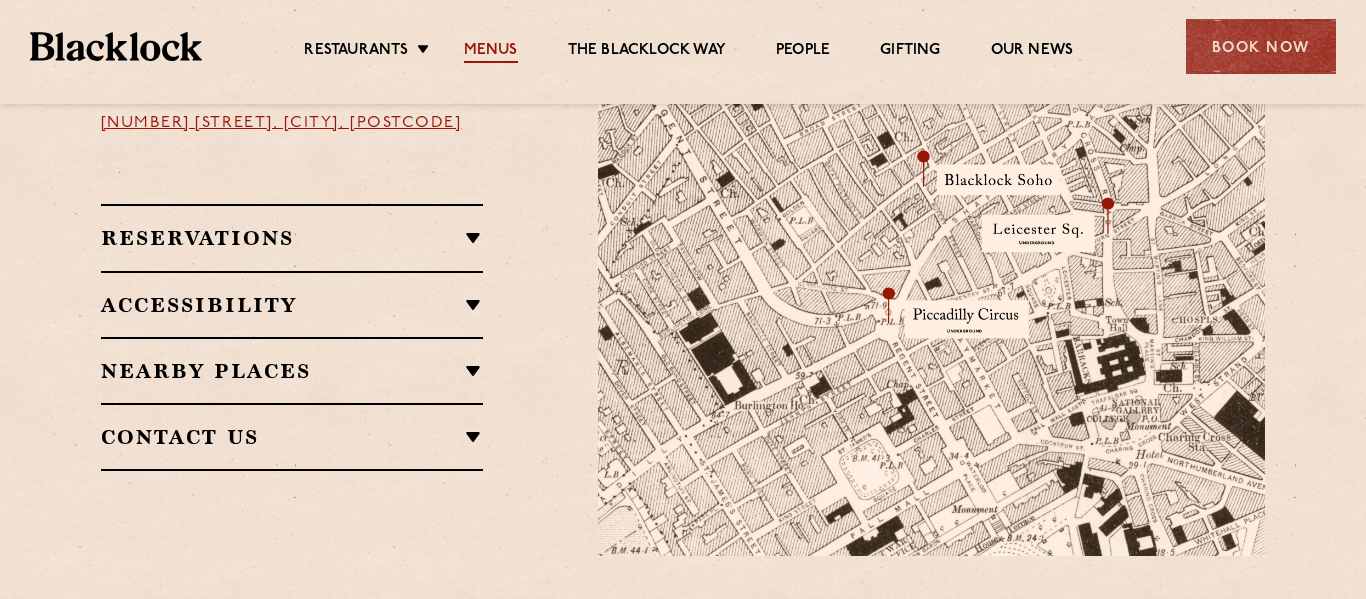 click on "Menus" at bounding box center (491, 52) 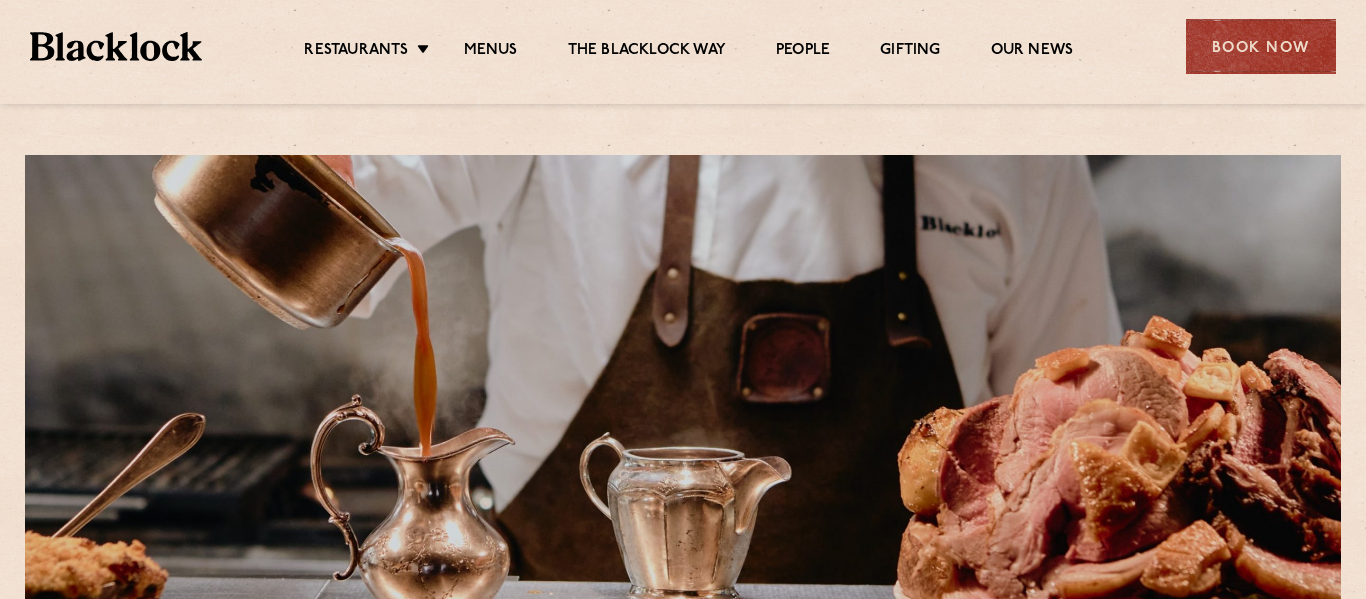 scroll, scrollTop: 0, scrollLeft: 0, axis: both 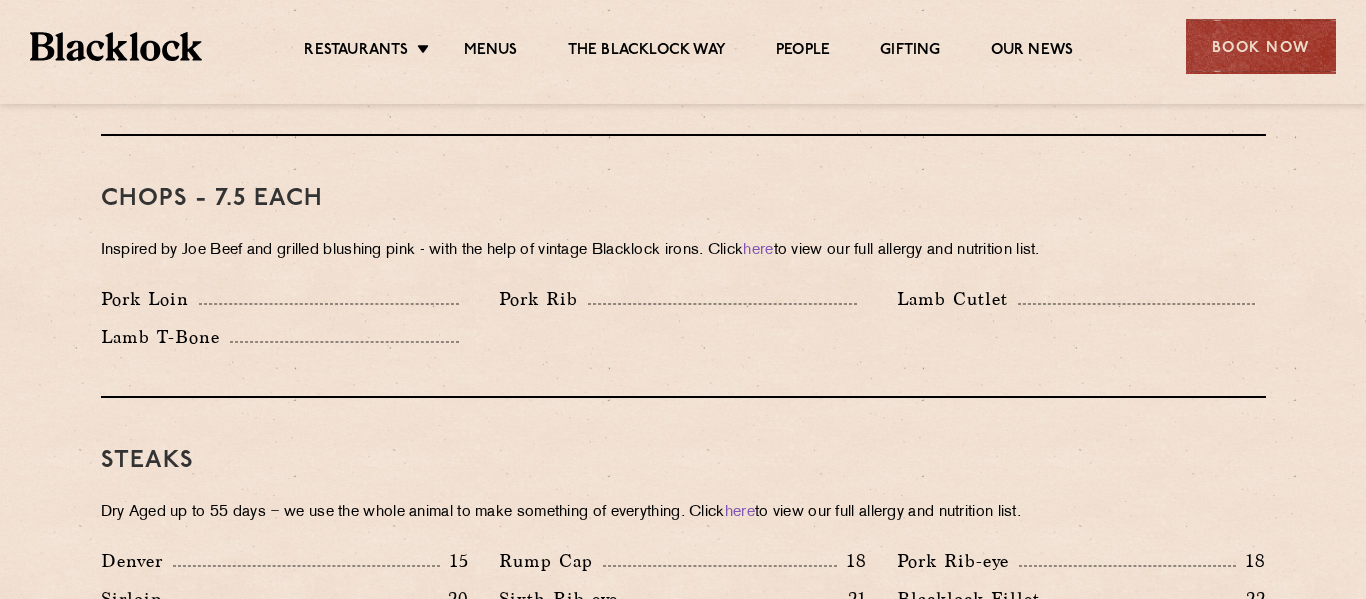 click on "Pork Loin" at bounding box center [285, 299] 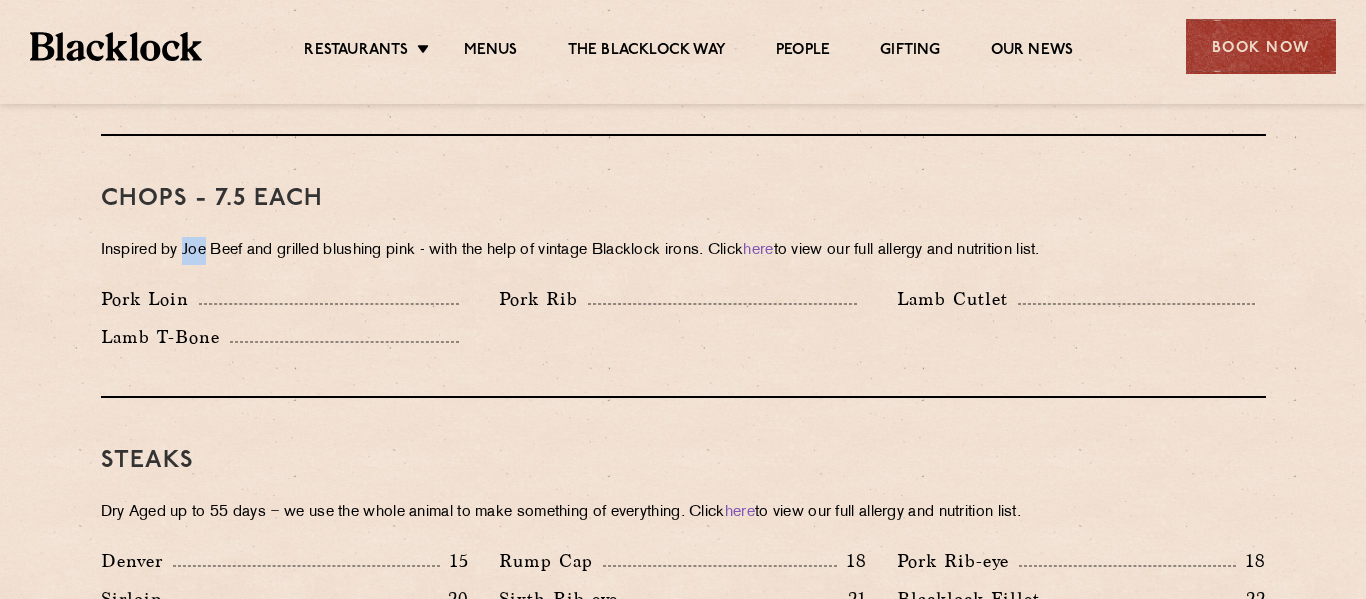 click on "Inspired by Joe Beef and grilled blushing pink - with the help of vintage Blacklock irons. Click  here  to view our full allergy and nutrition list." at bounding box center (683, 251) 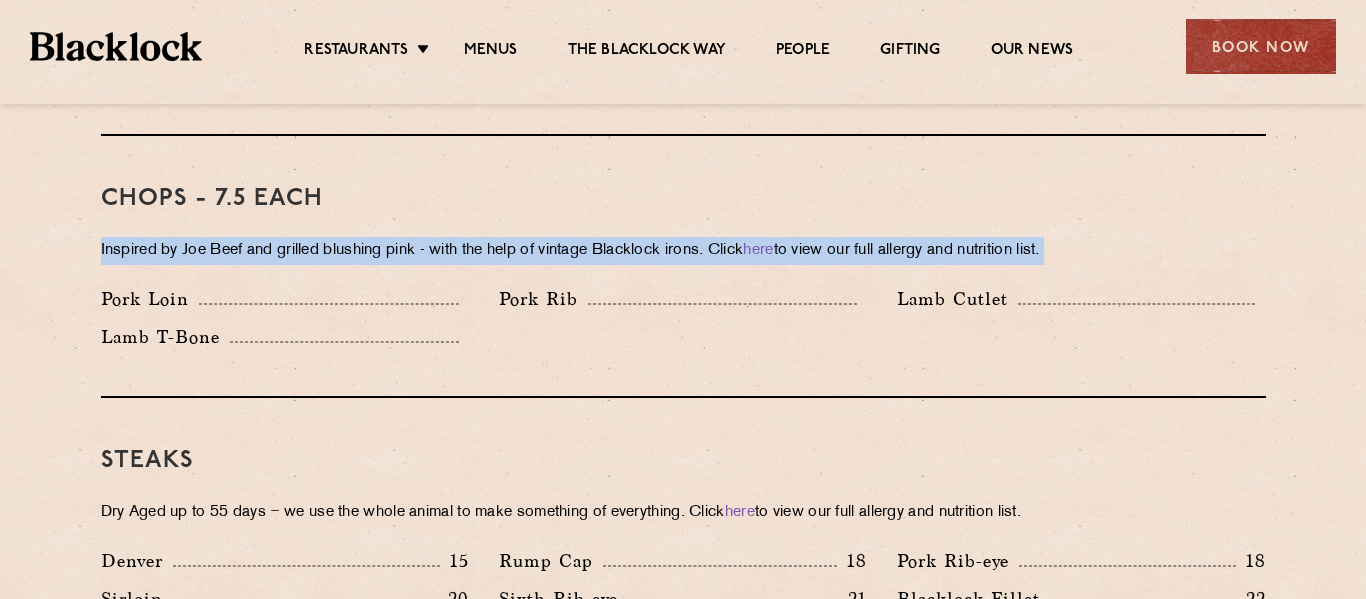 click on "Inspired by Joe Beef and grilled blushing pink - with the help of vintage Blacklock irons. Click  here  to view our full allergy and nutrition list." at bounding box center (683, 251) 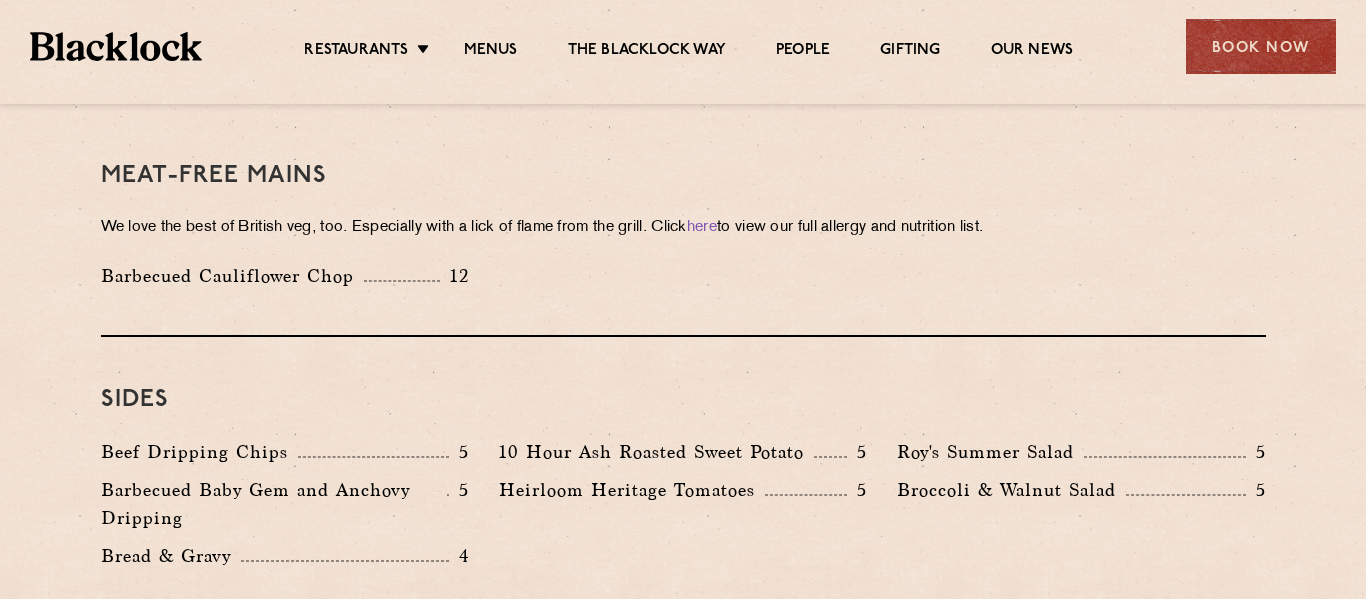 scroll, scrollTop: 2787, scrollLeft: 0, axis: vertical 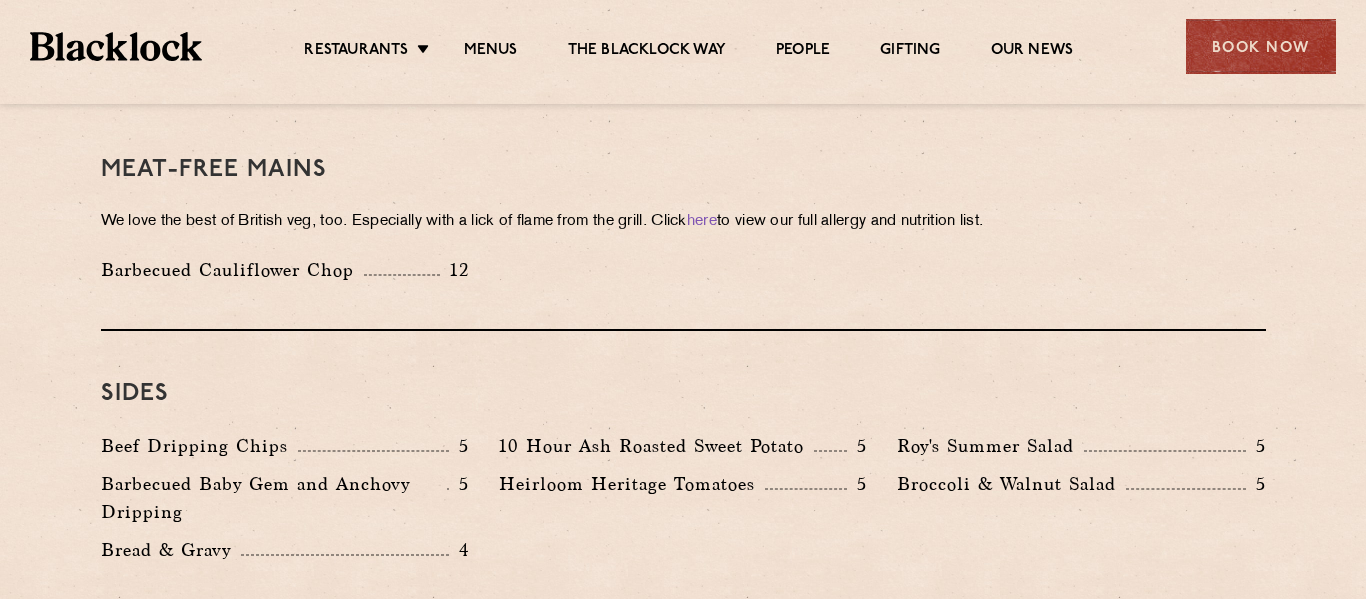 click on "Barbecued Cauliflower Chop" at bounding box center (232, 270) 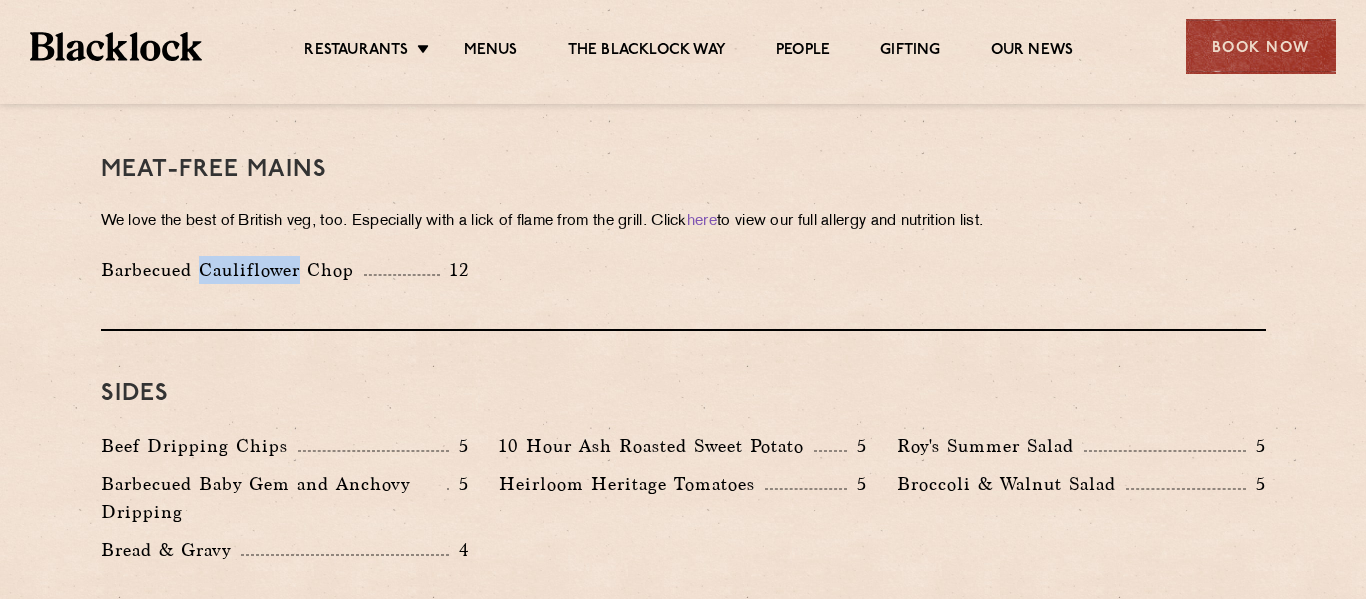 click on "Barbecued Cauliflower Chop" at bounding box center (232, 270) 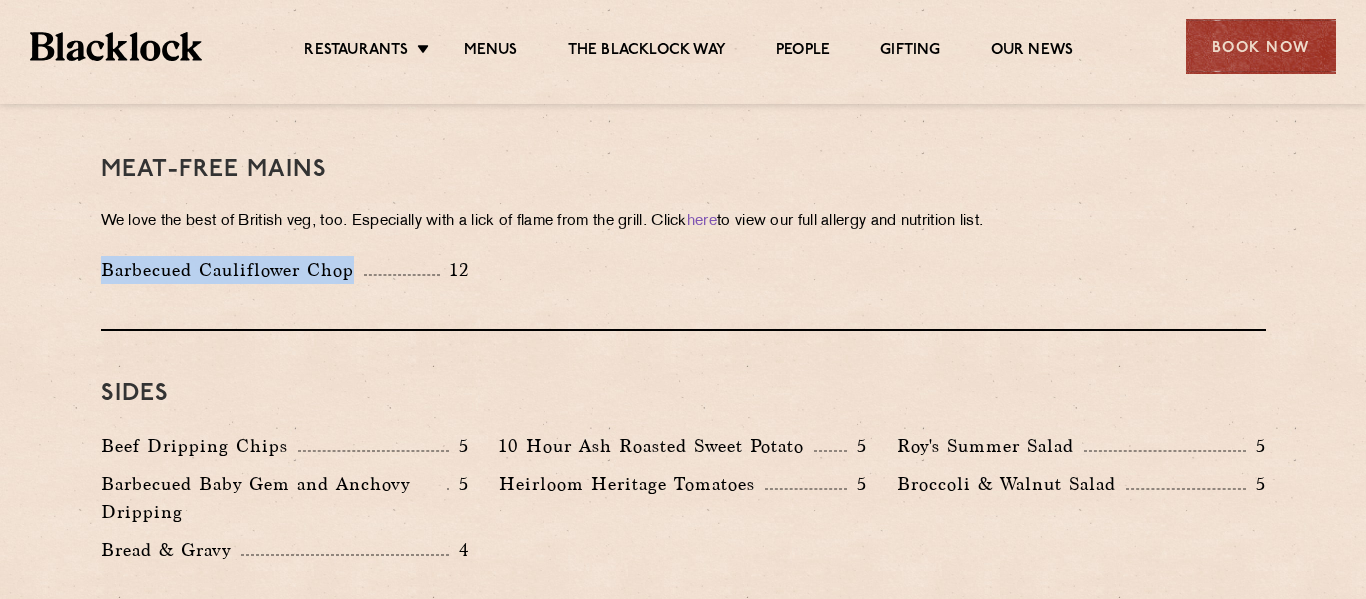 click on "Barbecued Cauliflower Chop" at bounding box center (232, 270) 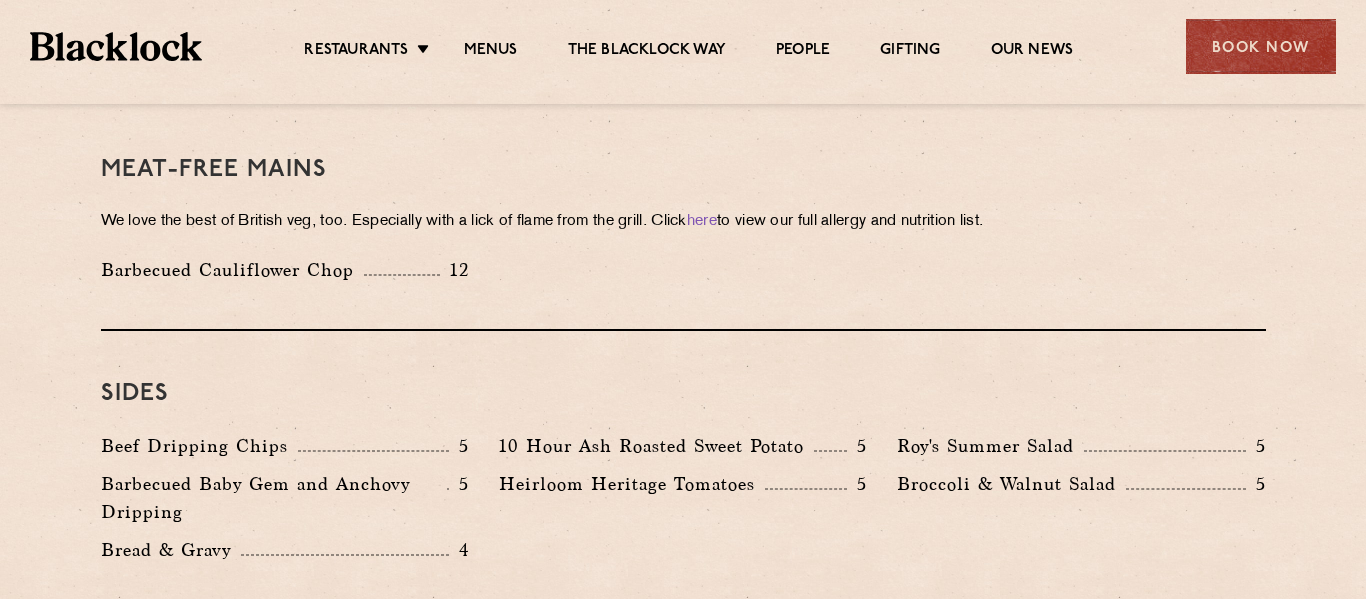 click on "Barbecued Cauliflower Chop" at bounding box center [232, 270] 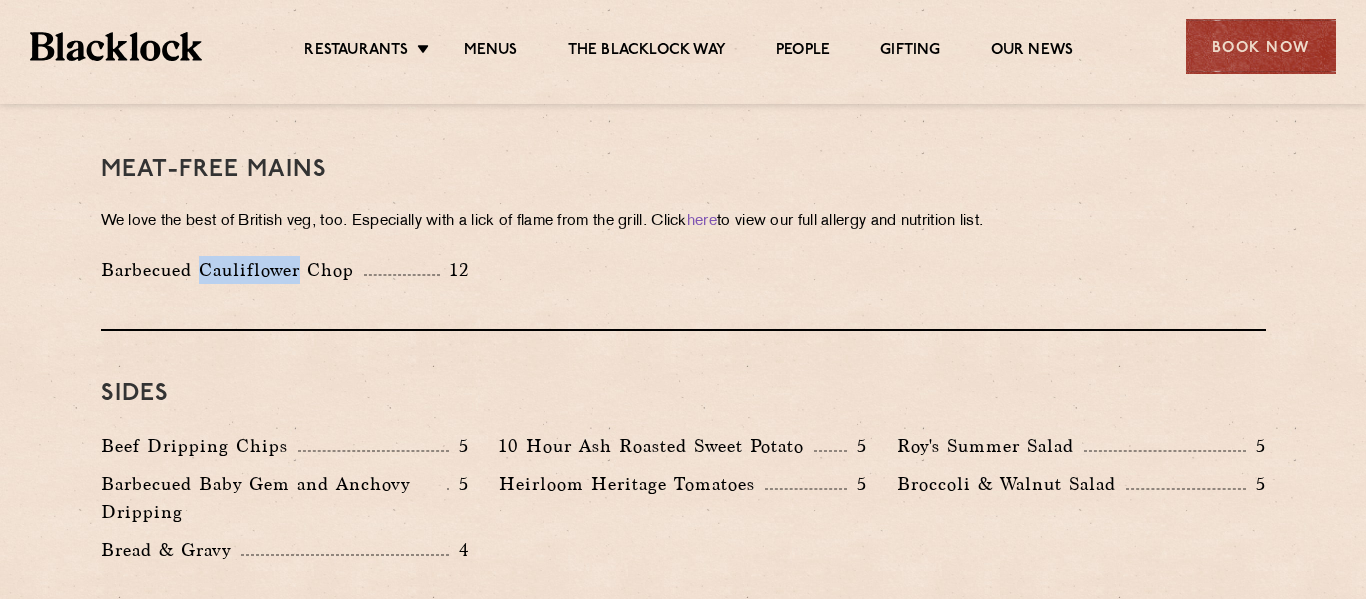 click on "Barbecued Cauliflower Chop" at bounding box center [232, 270] 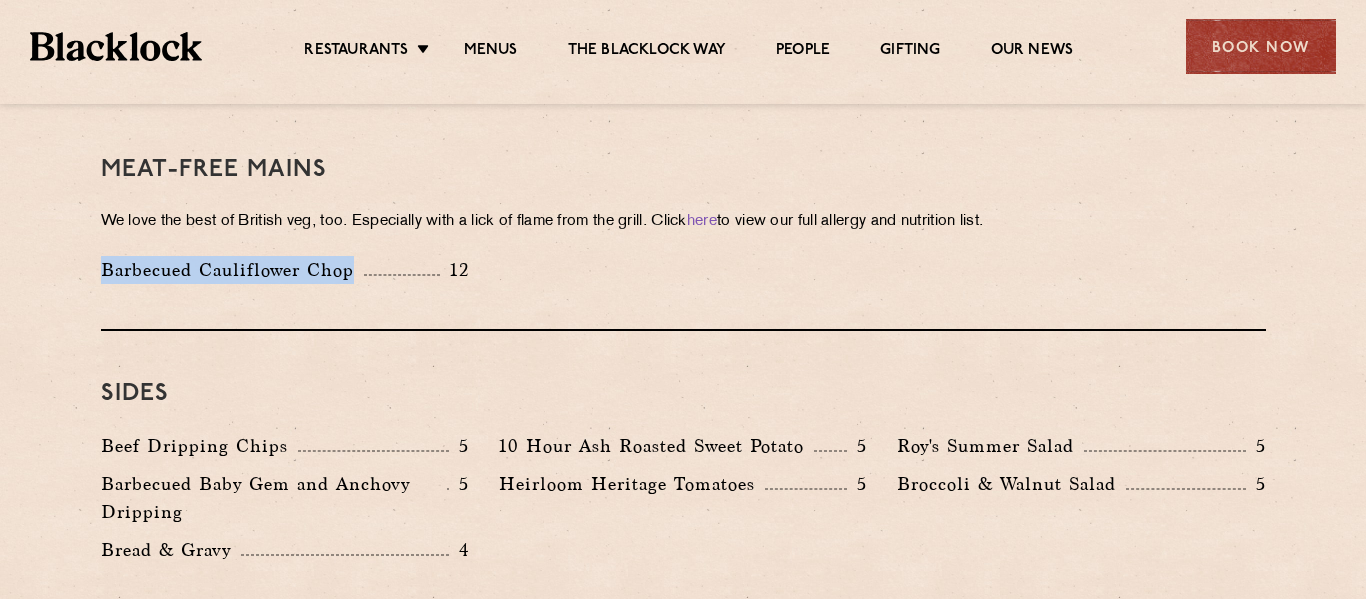 click on "Barbecued Cauliflower Chop" at bounding box center (232, 270) 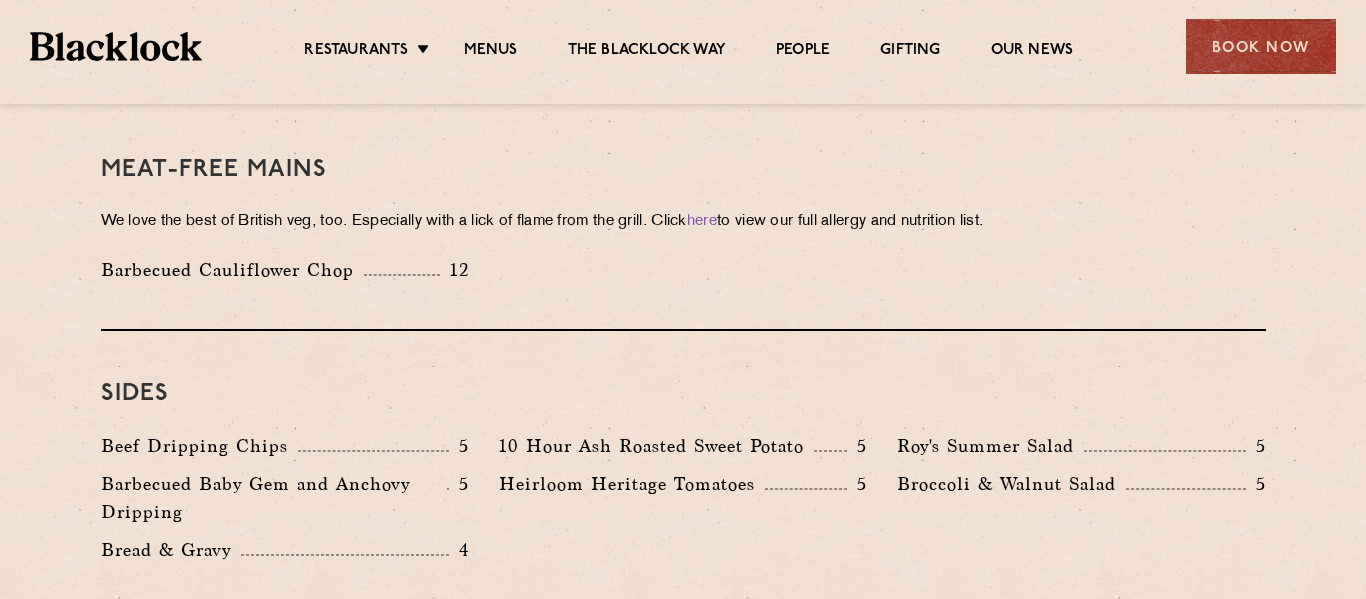 click on "Barbecued Cauliflower Chop" at bounding box center (232, 270) 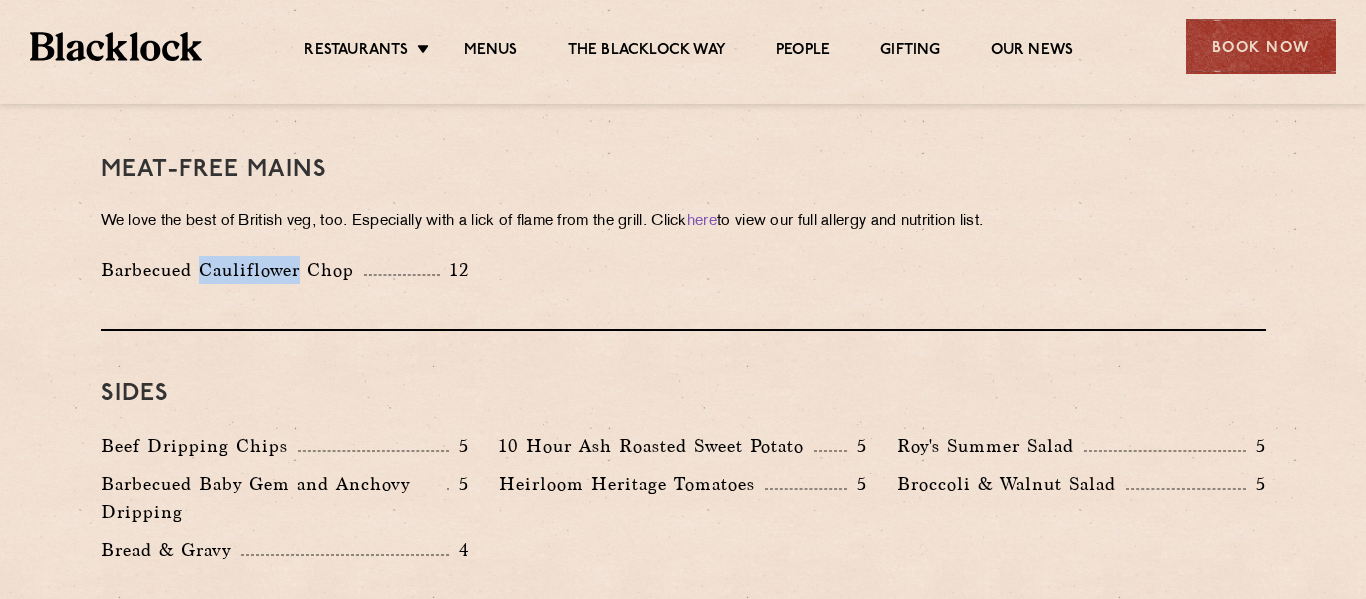 click on "Barbecued Cauliflower Chop" at bounding box center [232, 270] 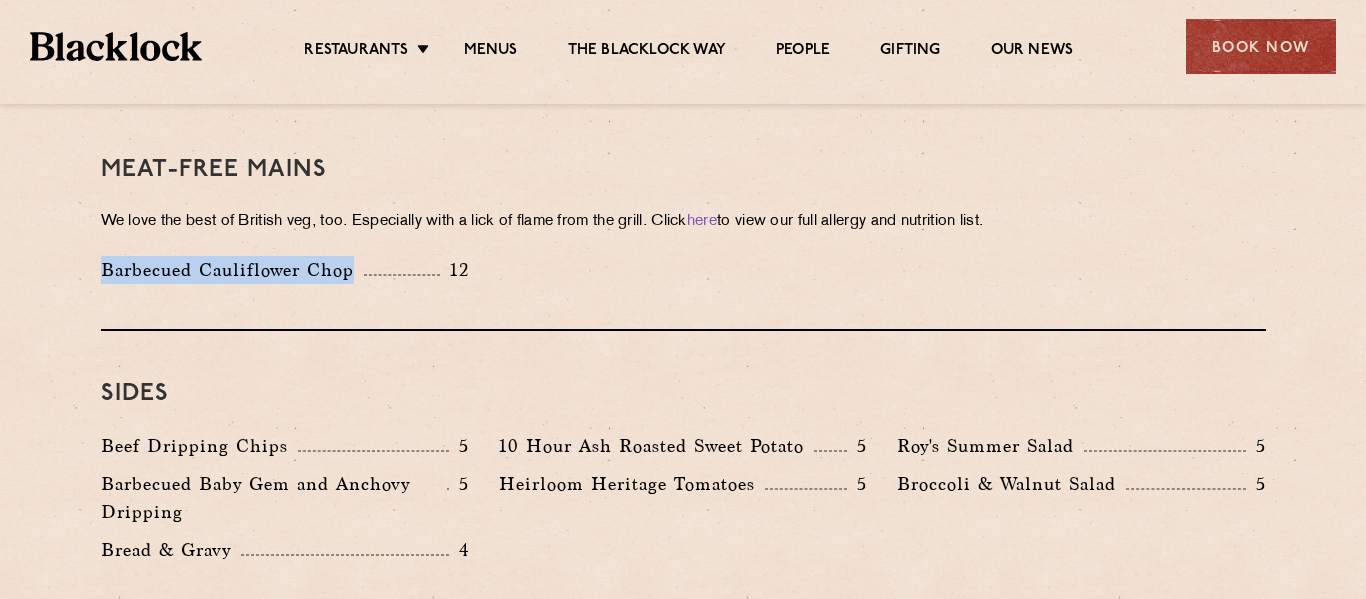 click on "Barbecued Cauliflower Chop" at bounding box center [232, 270] 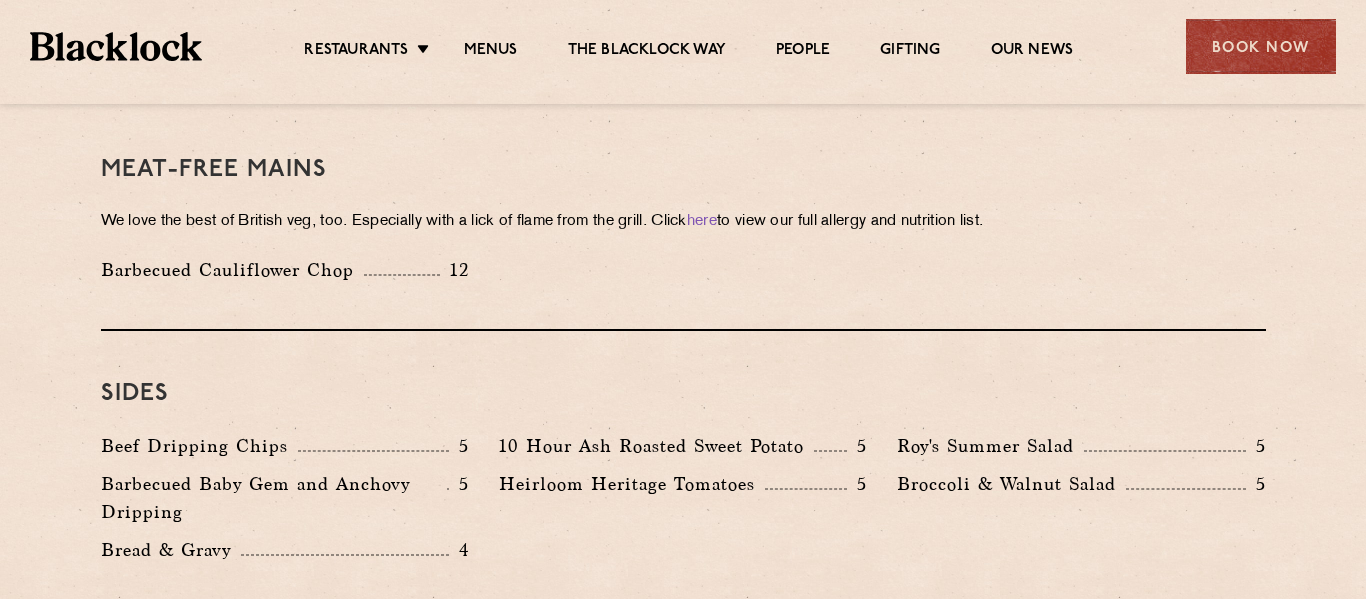 click on "Barbecued Cauliflower Chop" at bounding box center (232, 270) 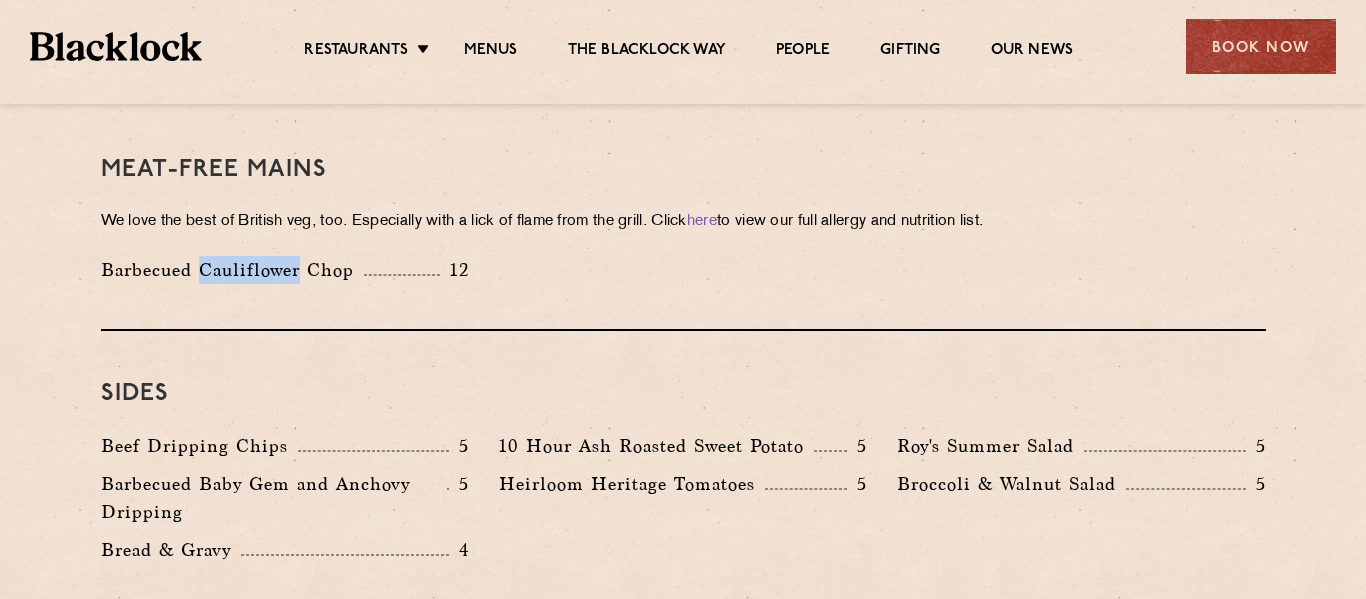 click on "Barbecued Cauliflower Chop" at bounding box center (232, 270) 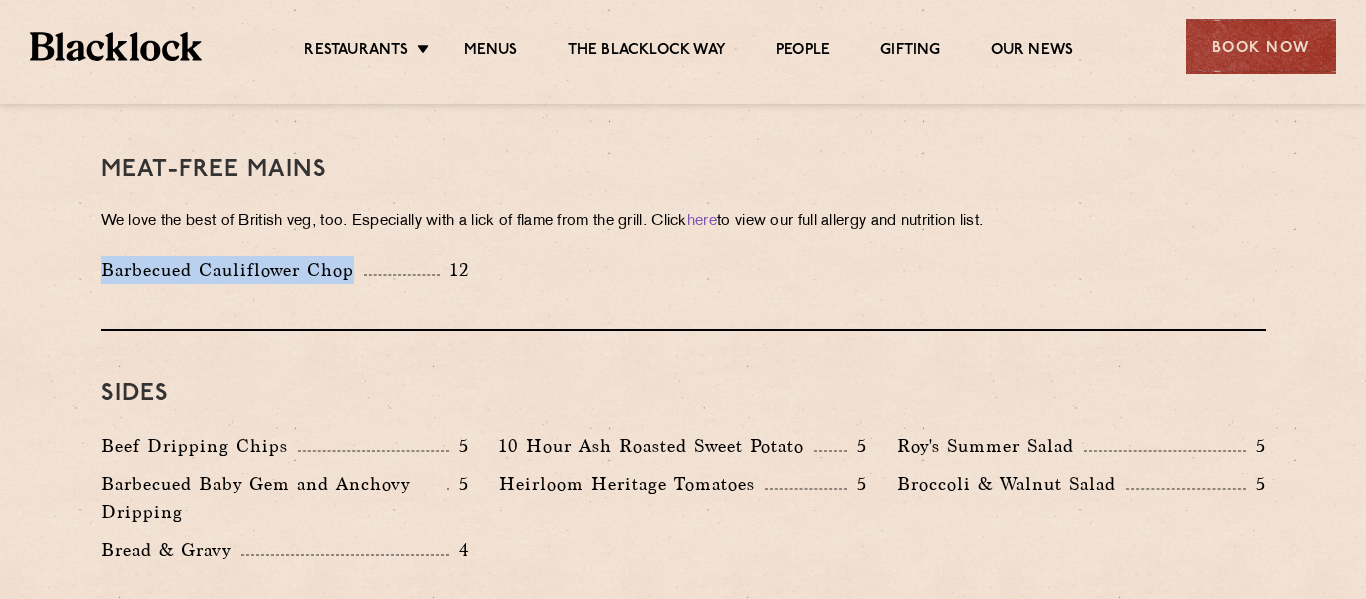 click on "Barbecued Cauliflower Chop" at bounding box center (232, 270) 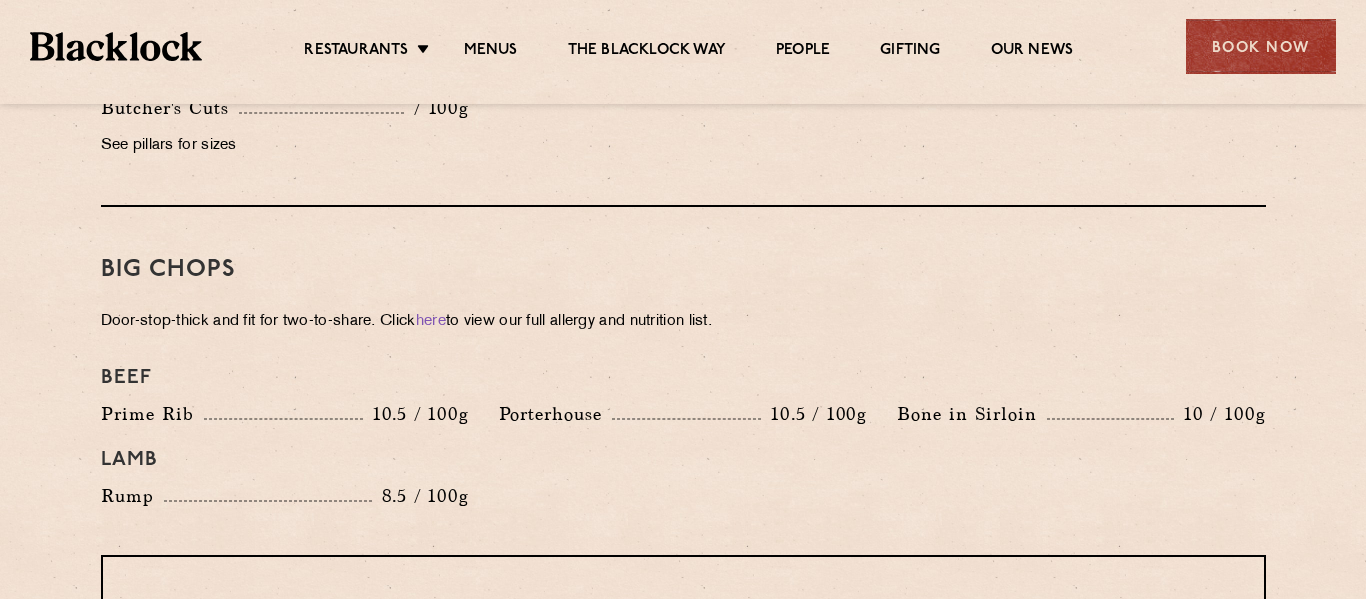 scroll, scrollTop: 2065, scrollLeft: 0, axis: vertical 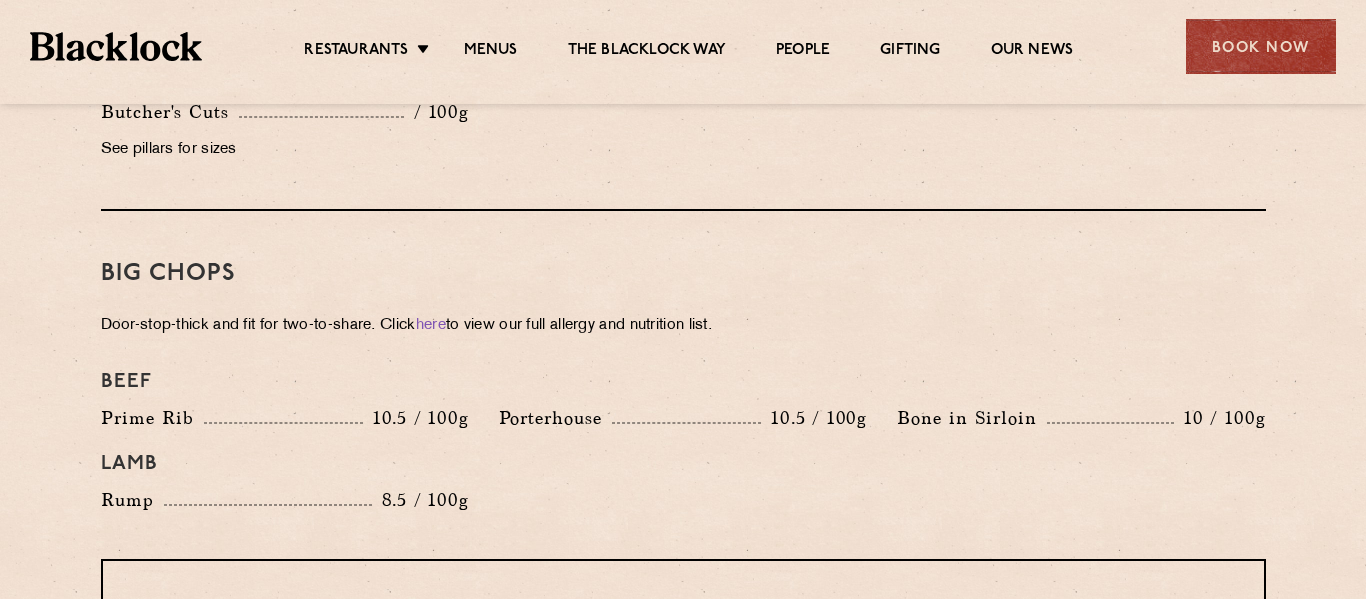 click on "Lamb" at bounding box center [683, 464] 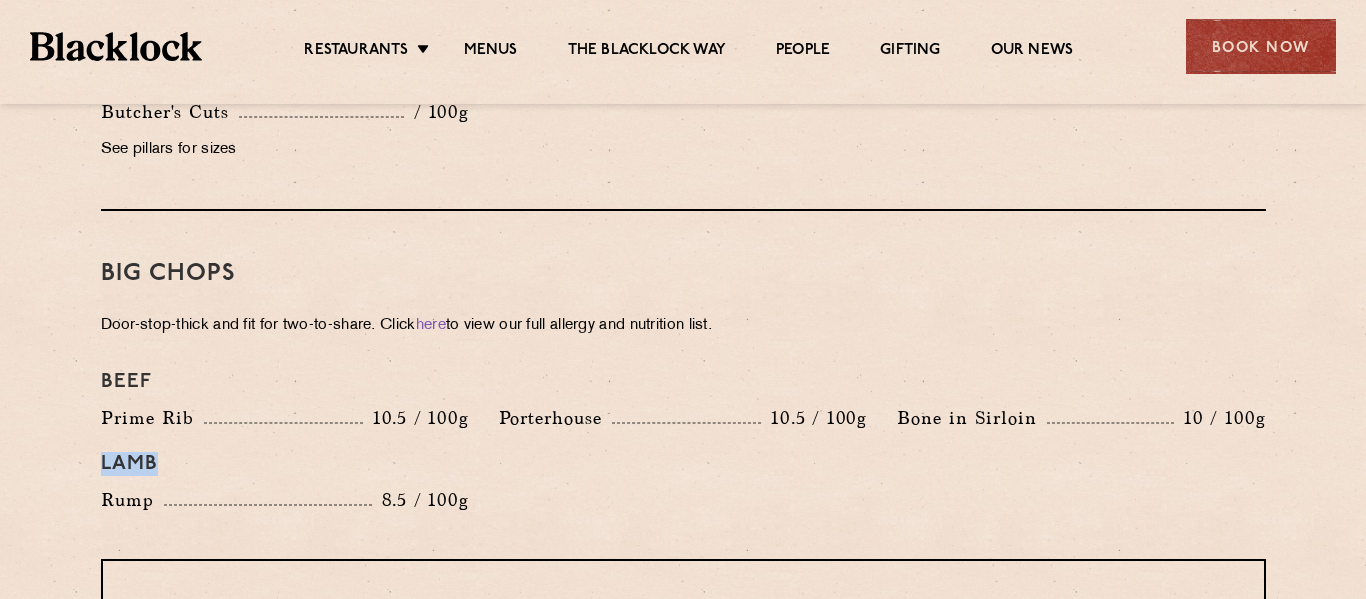 click on "Lamb" at bounding box center [683, 464] 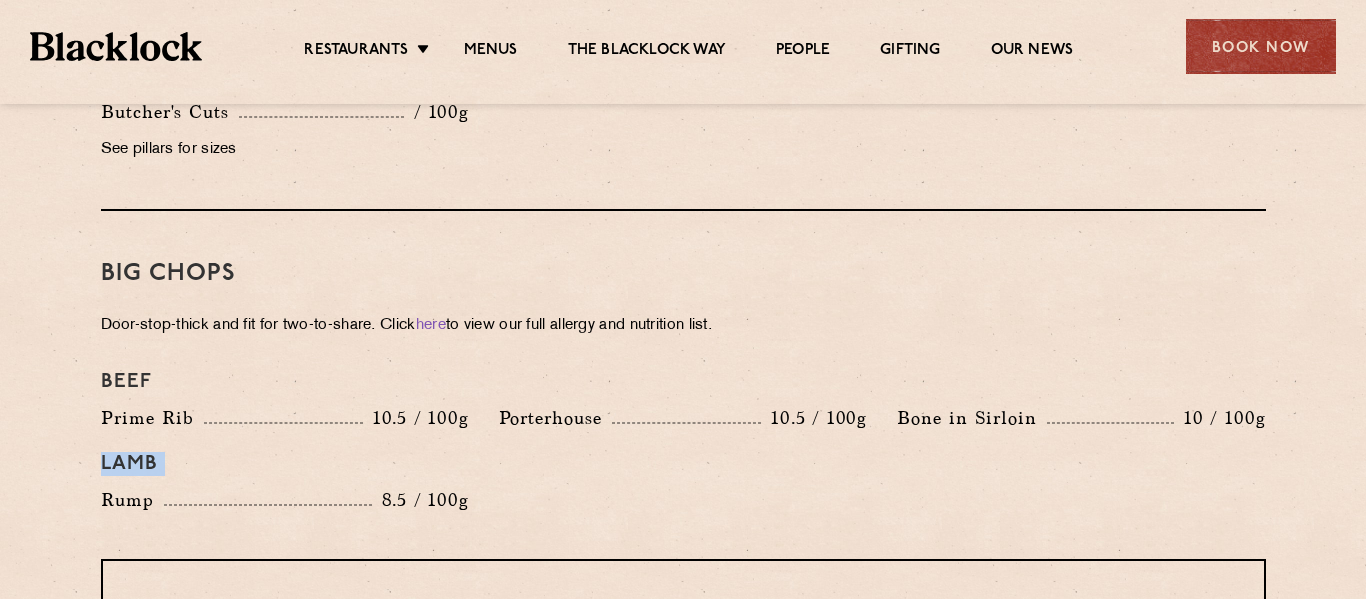 click on "Lamb" at bounding box center (683, 464) 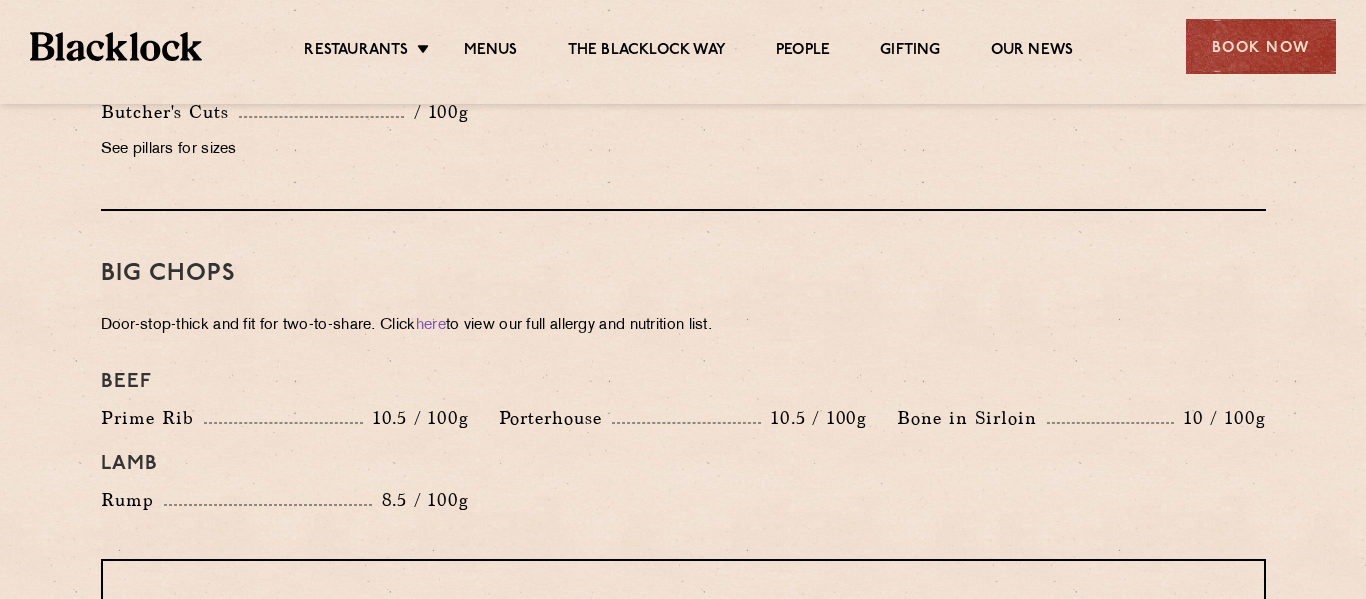 click on "Lamb" at bounding box center [683, 464] 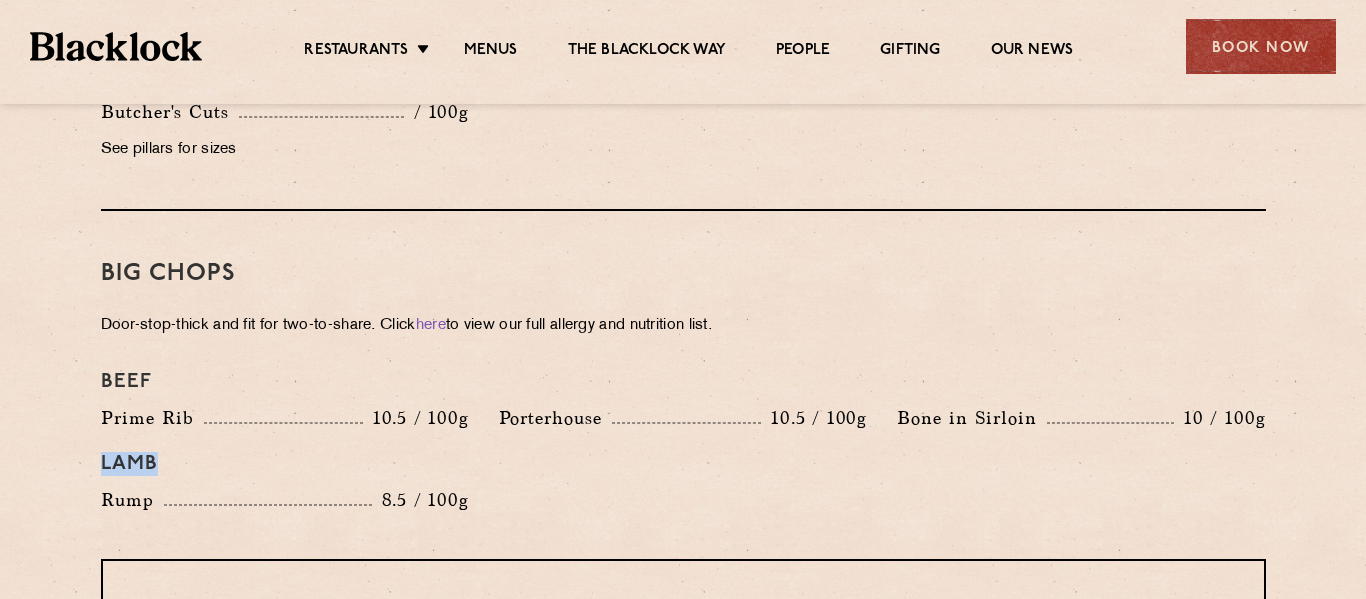 click on "Lamb" at bounding box center [683, 464] 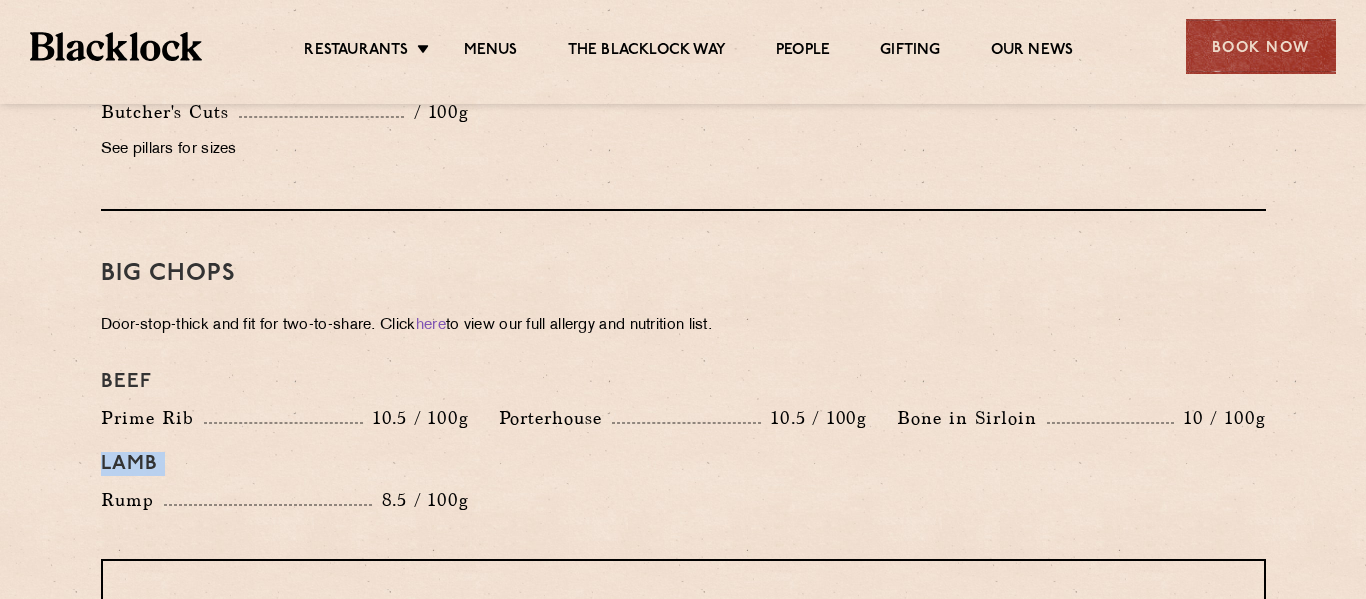 click on "Lamb" at bounding box center (683, 464) 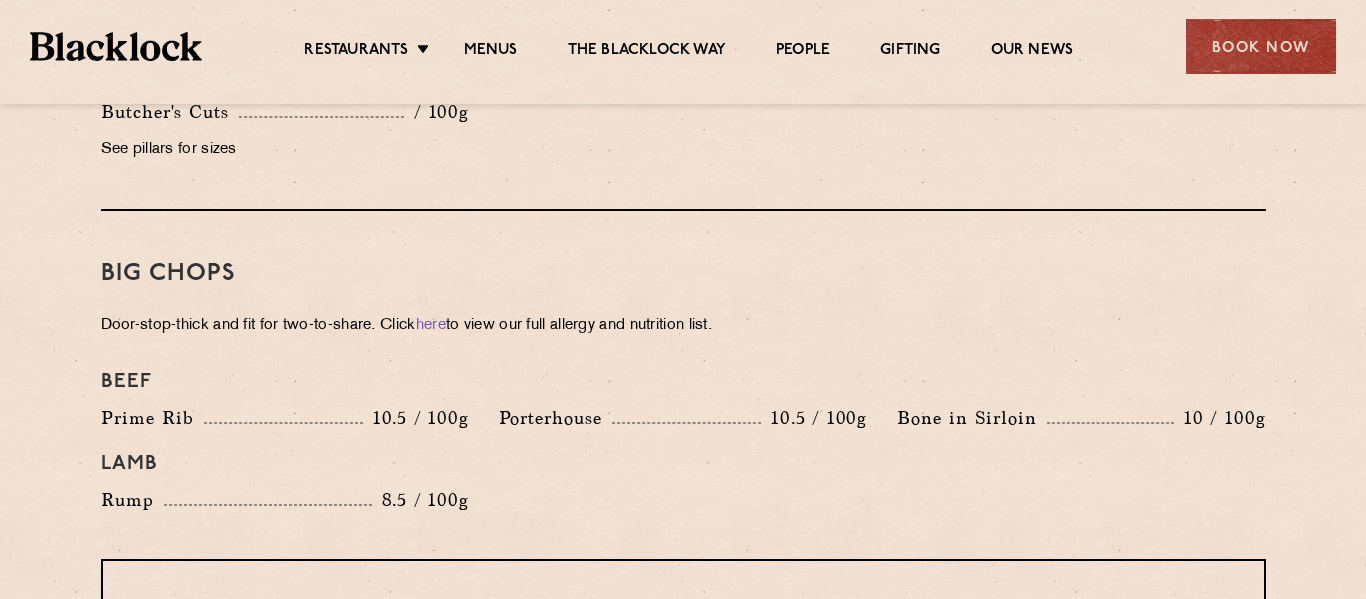 click on "Lamb" at bounding box center (683, 464) 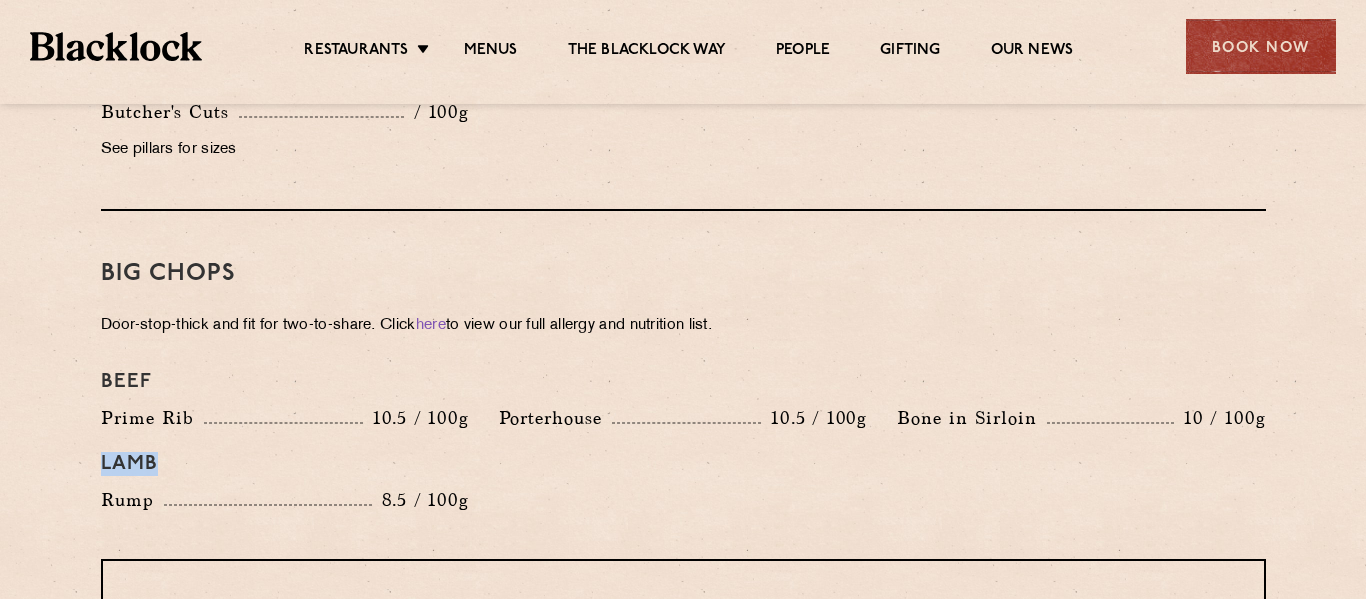 click on "Lamb" at bounding box center [683, 464] 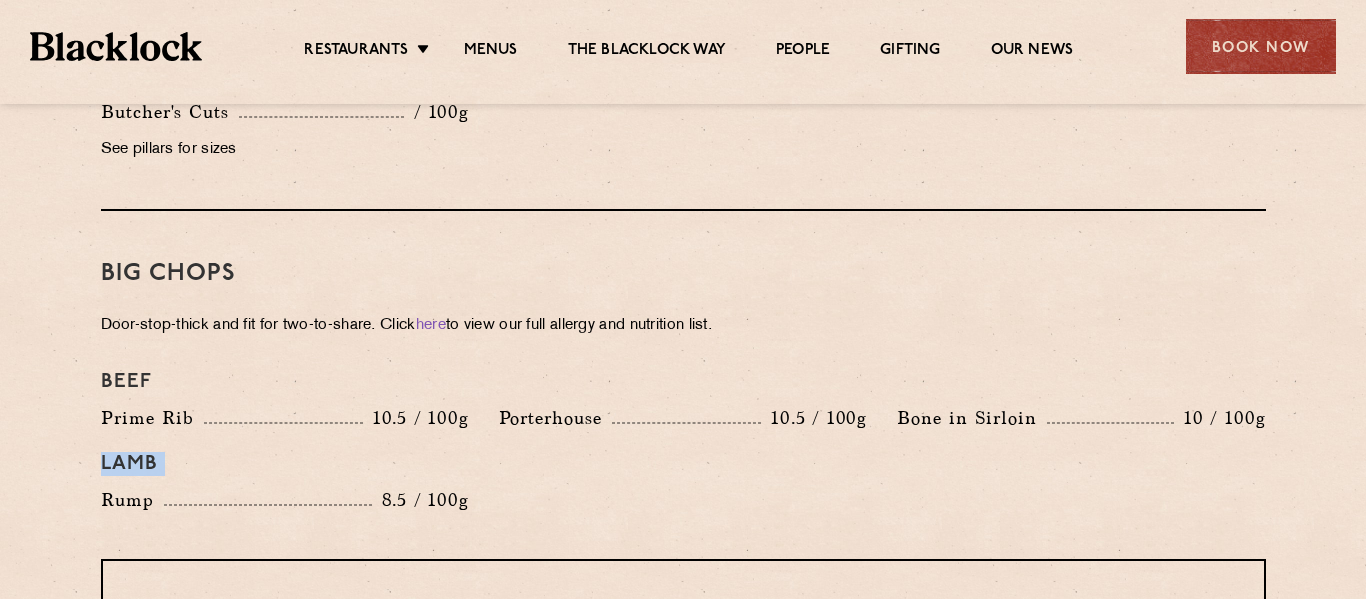 click on "Lamb" at bounding box center (683, 464) 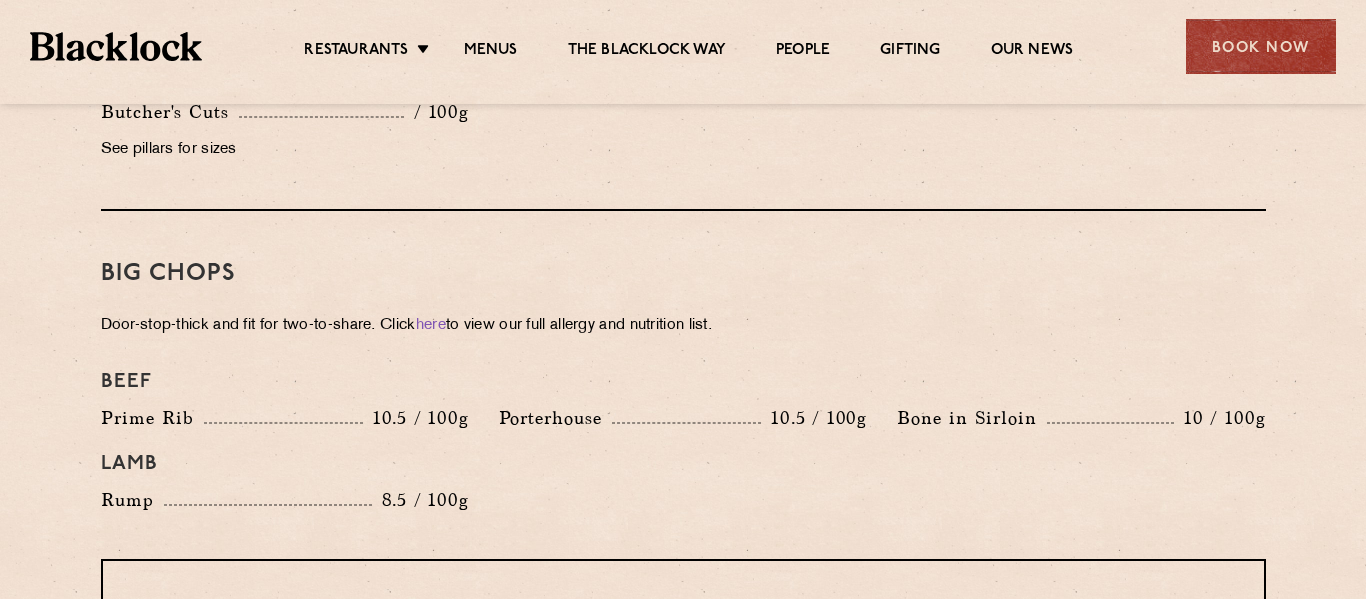 click on "Beef" at bounding box center (683, 382) 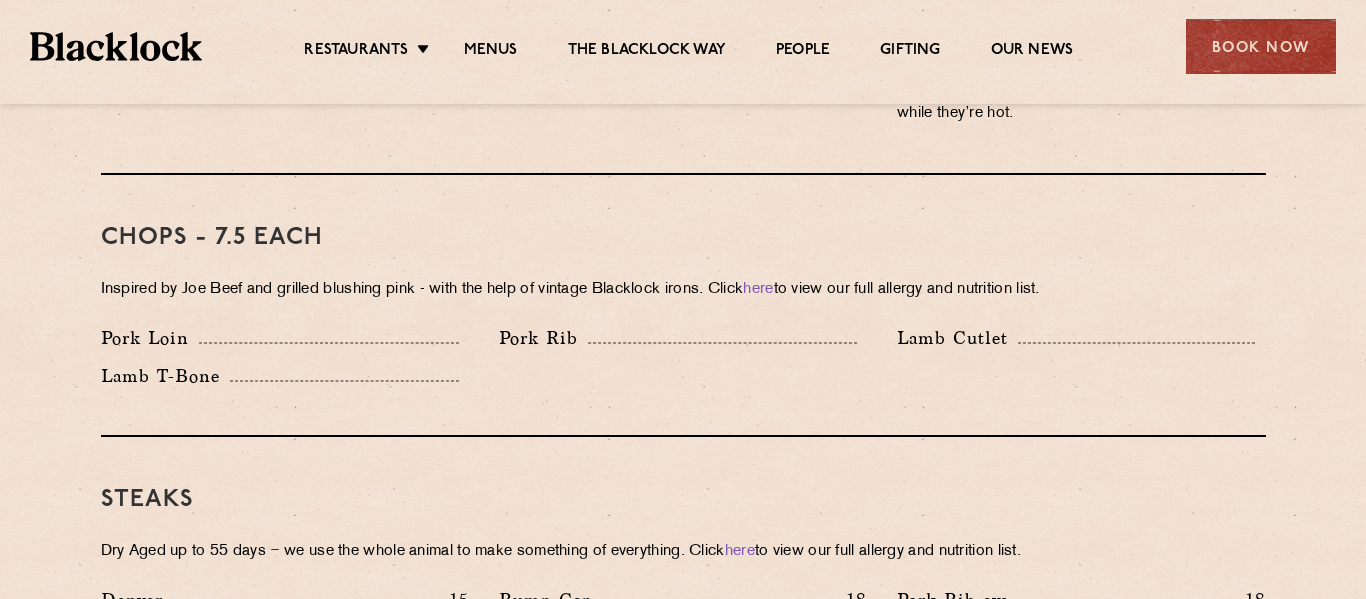 scroll, scrollTop: 1495, scrollLeft: 0, axis: vertical 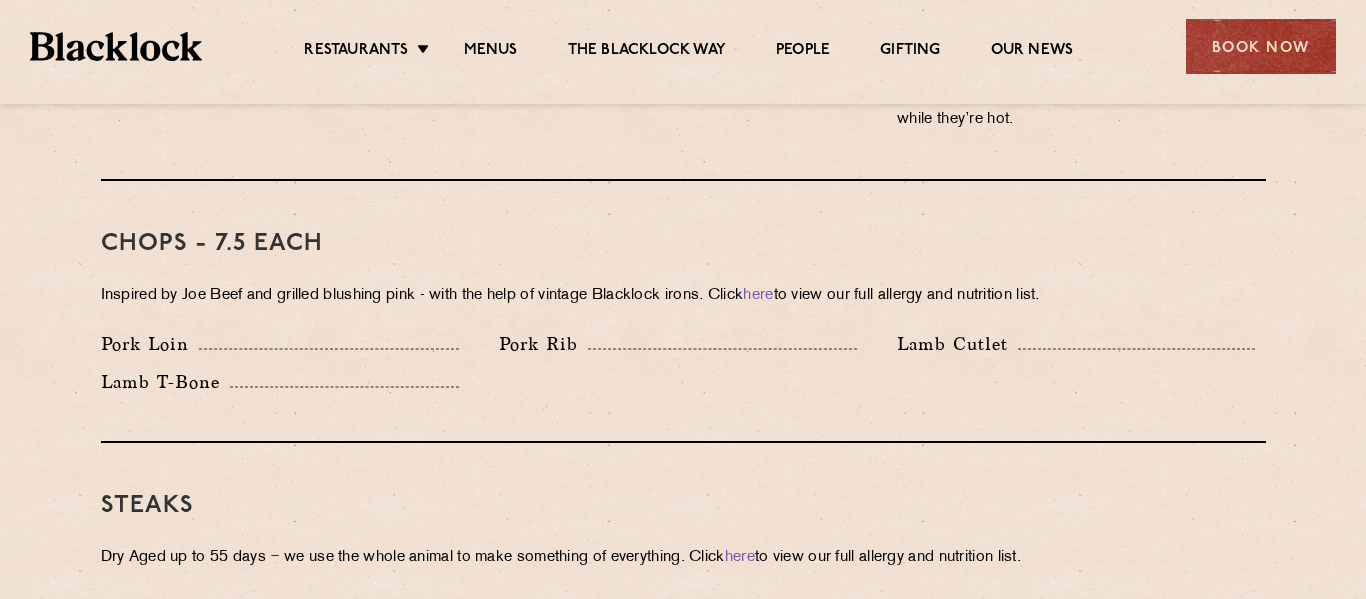 click on "Lamb T-Bone" at bounding box center (165, 382) 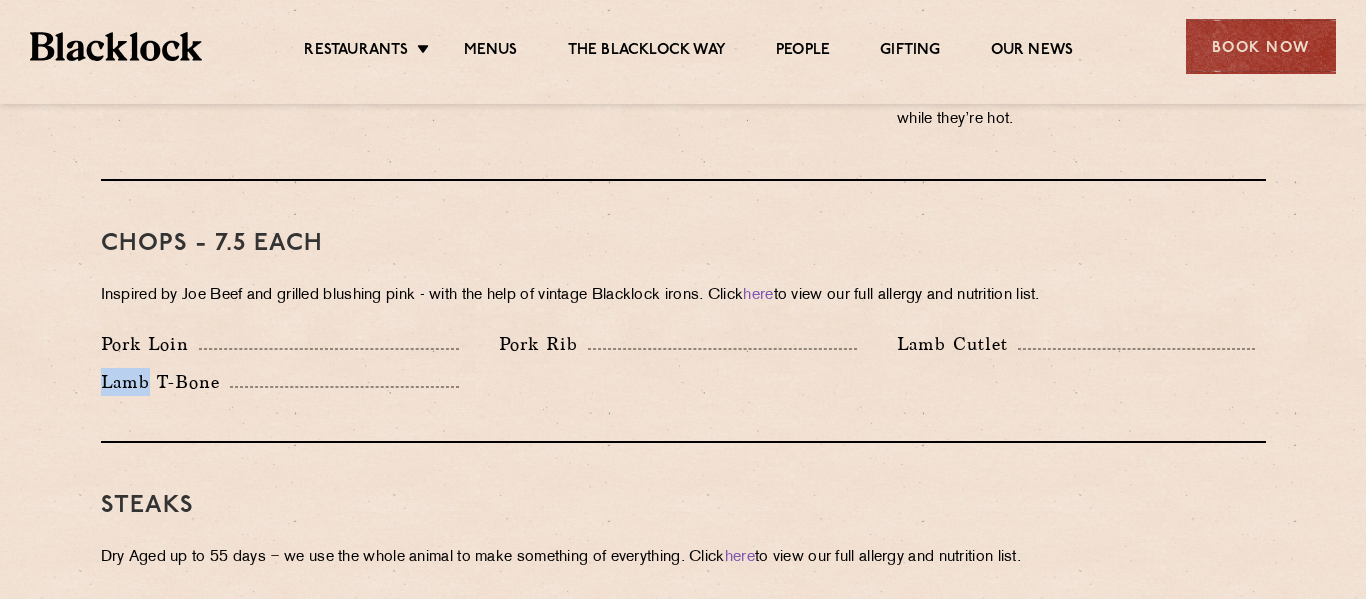 click on "Lamb T-Bone" at bounding box center [165, 382] 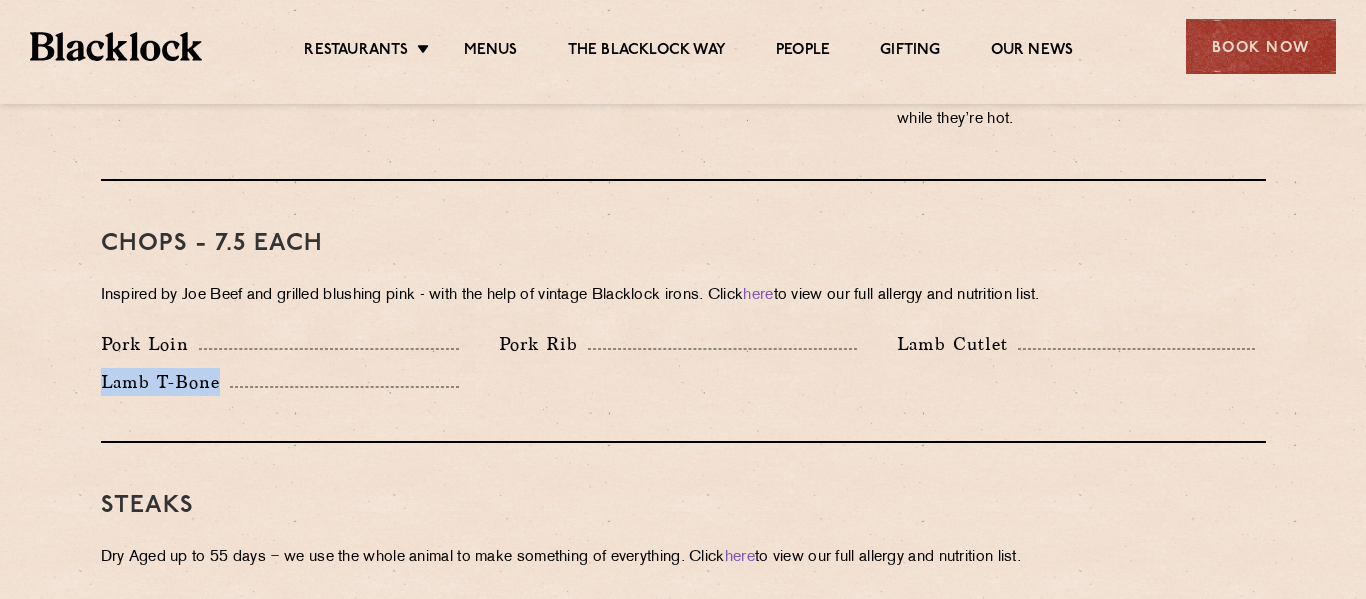 click on "Lamb T-Bone" at bounding box center [165, 382] 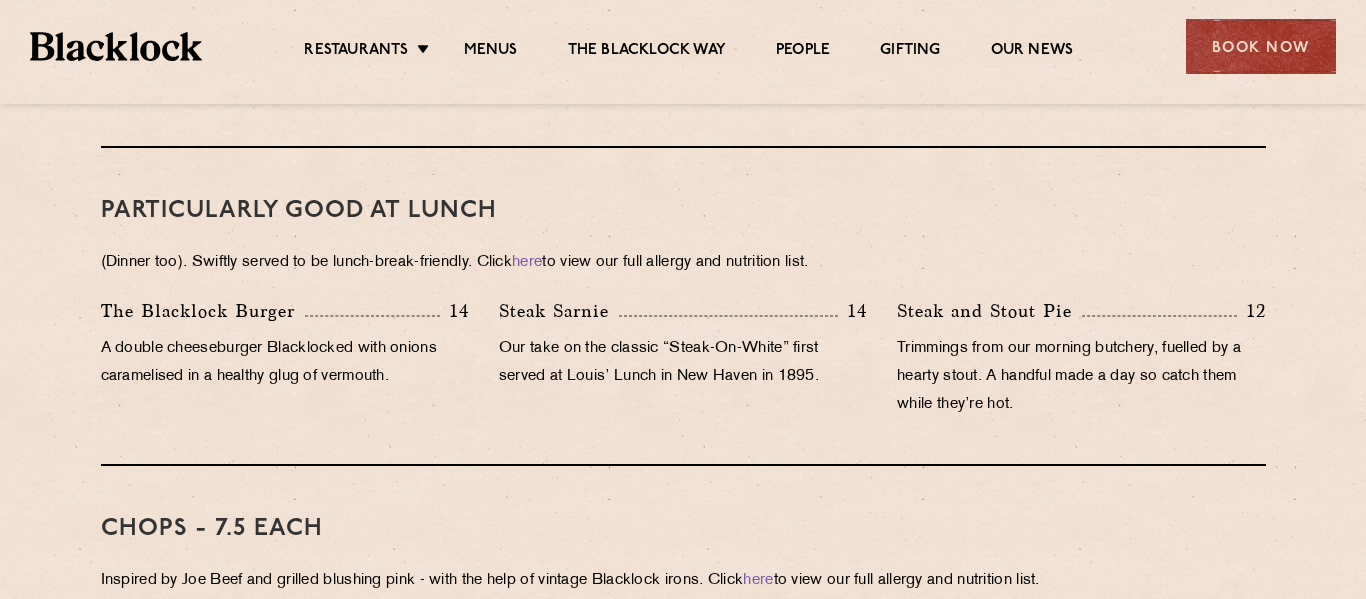 scroll, scrollTop: 1208, scrollLeft: 0, axis: vertical 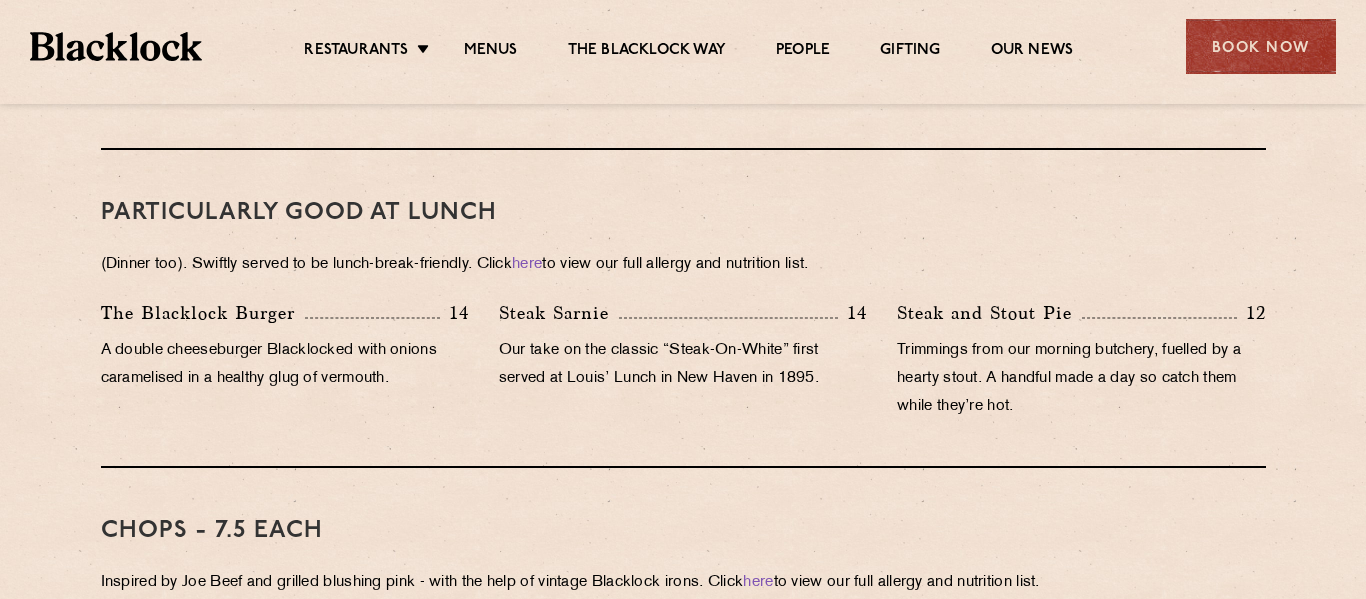 click on "A double cheeseburger Blacklocked with onions caramelised in a healthy glug of vermouth." at bounding box center [285, 365] 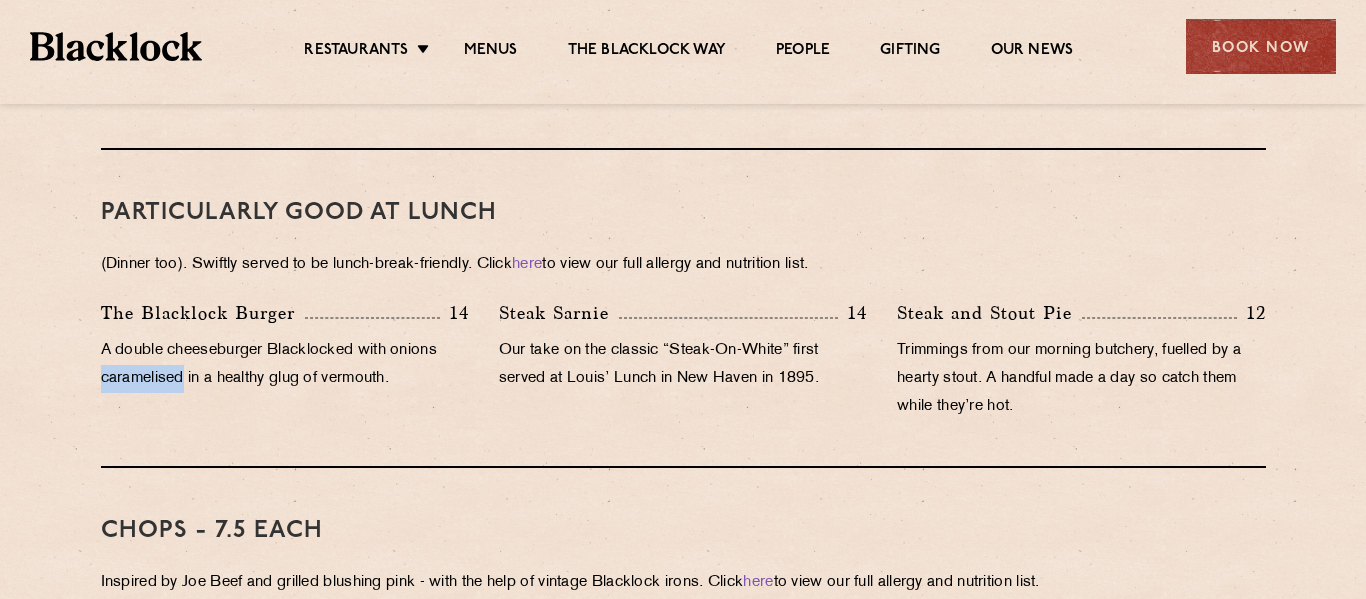 click on "A double cheeseburger Blacklocked with onions caramelised in a healthy glug of vermouth." at bounding box center [285, 365] 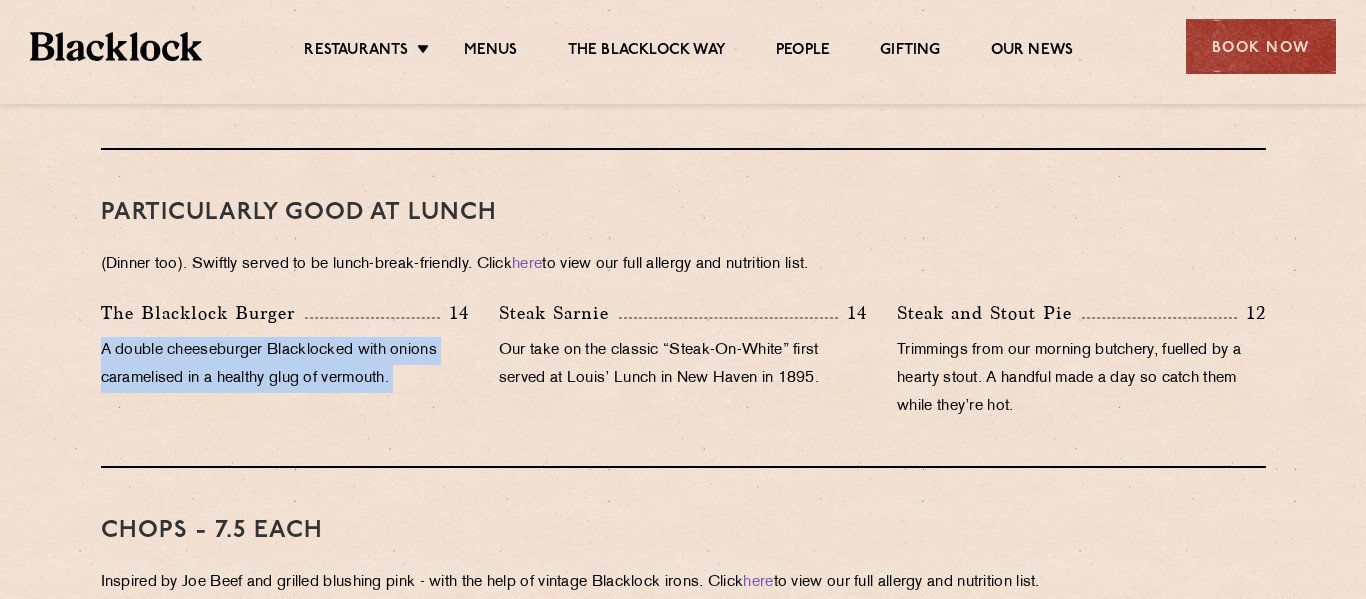 click on "Pre Chop Bites Blacklock Potted Meats & Kimchi 1.5 Egg & Anchovy 1.5 Cheese & Pickle 1.5 Starters Mushrooms on Toast 8 Pig's Head on Toast 8.5 Crayfish Cocktail 10.5 PARTICULARLY GOOD AT LUNCH (Dinner too). Swiftly served to be lunch-break-friendly. Click  here  to view our full allergy and nutrition list. The Blacklock Burger 14 A double cheeseburger Blacklocked with onions caramelised in a healthy glug of vermouth. Steak Sarnie 14 Our take on the classic “Steak-On-White” first served at Louis’ Lunch in New Haven in 1895. Steak and Stout Pie 12 Trimmings from our morning butchery, fuelled by a hearty stout. A handful made a day so catch them while they’re hot. Chops - 7.5 each Inspired by Joe Beef and grilled blushing pink - with the help of vintage Blacklock irons. Click  here  to view our full allergy and nutrition list. Pork Loin Pork Rib Lamb Cutlet Lamb T-Bone Steaks Dry Aged up to 55 days − we use the whole animal to make something of everything. Click  here Denver 15 Rump Cap 18 Pork Rib-eye" at bounding box center [683, 1209] 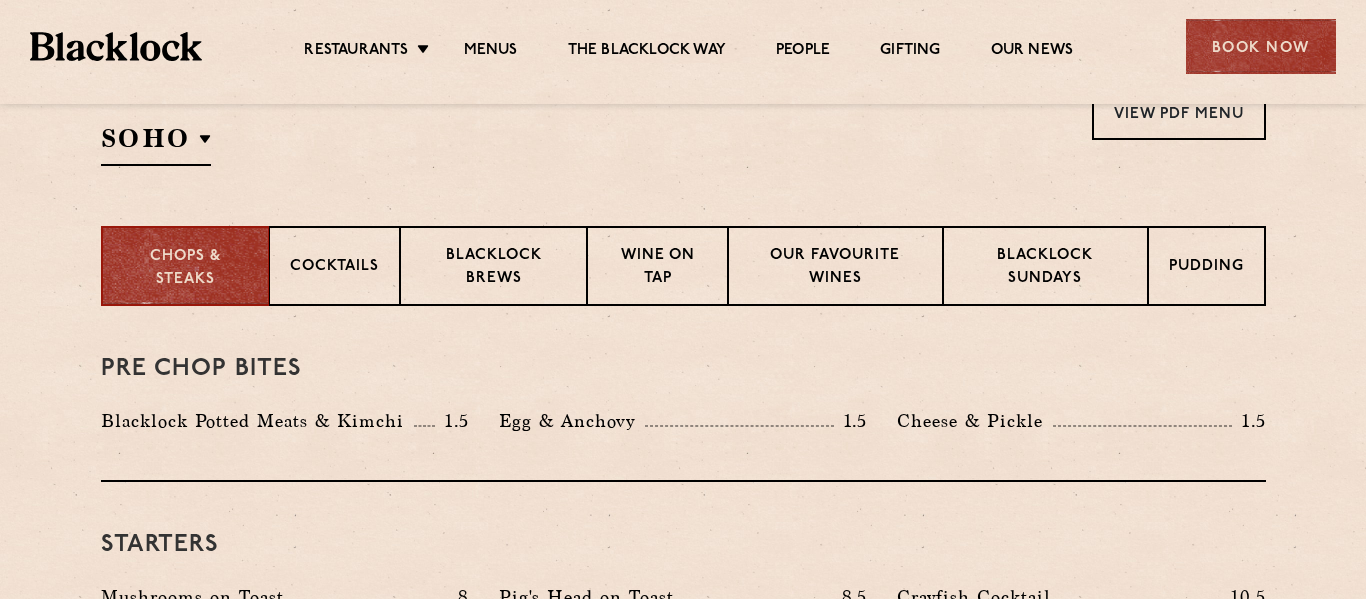 scroll, scrollTop: 668, scrollLeft: 0, axis: vertical 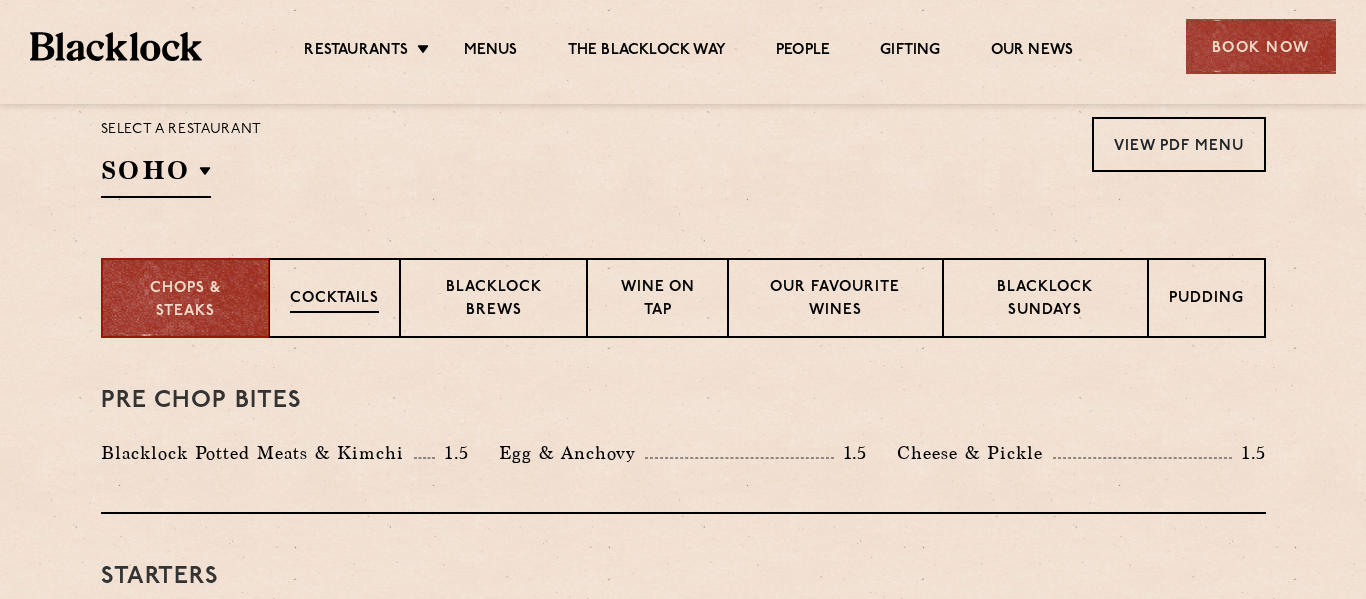 click on "Cocktails" at bounding box center [334, 300] 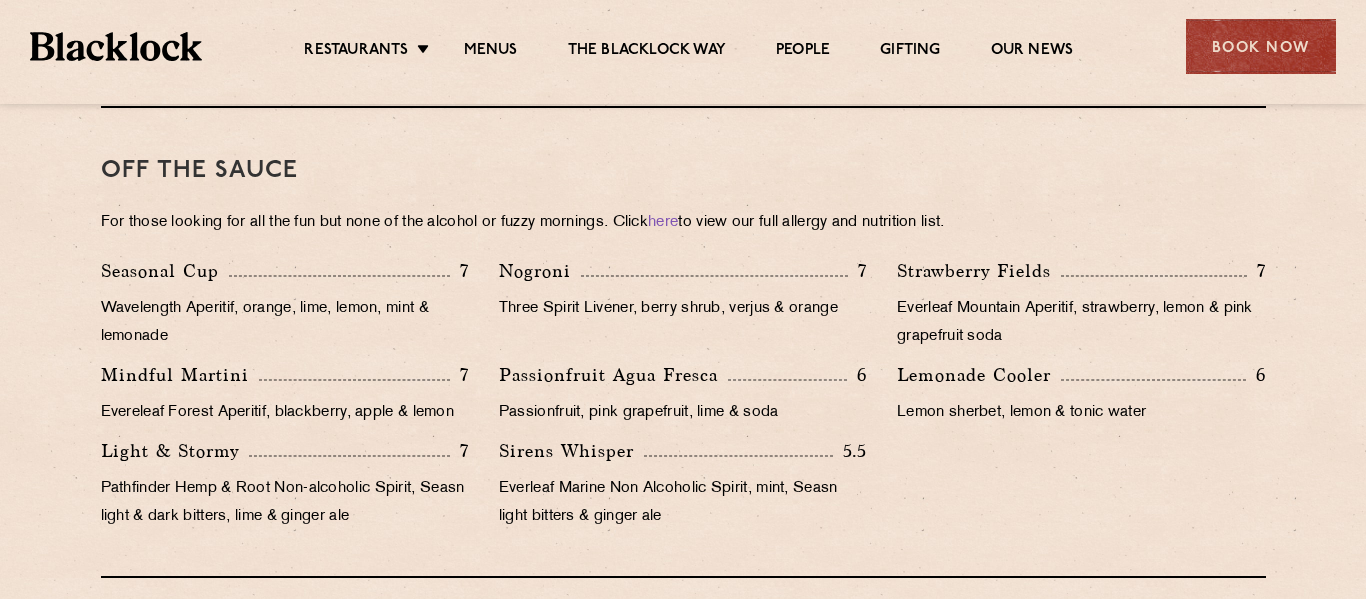 scroll, scrollTop: 0, scrollLeft: 0, axis: both 